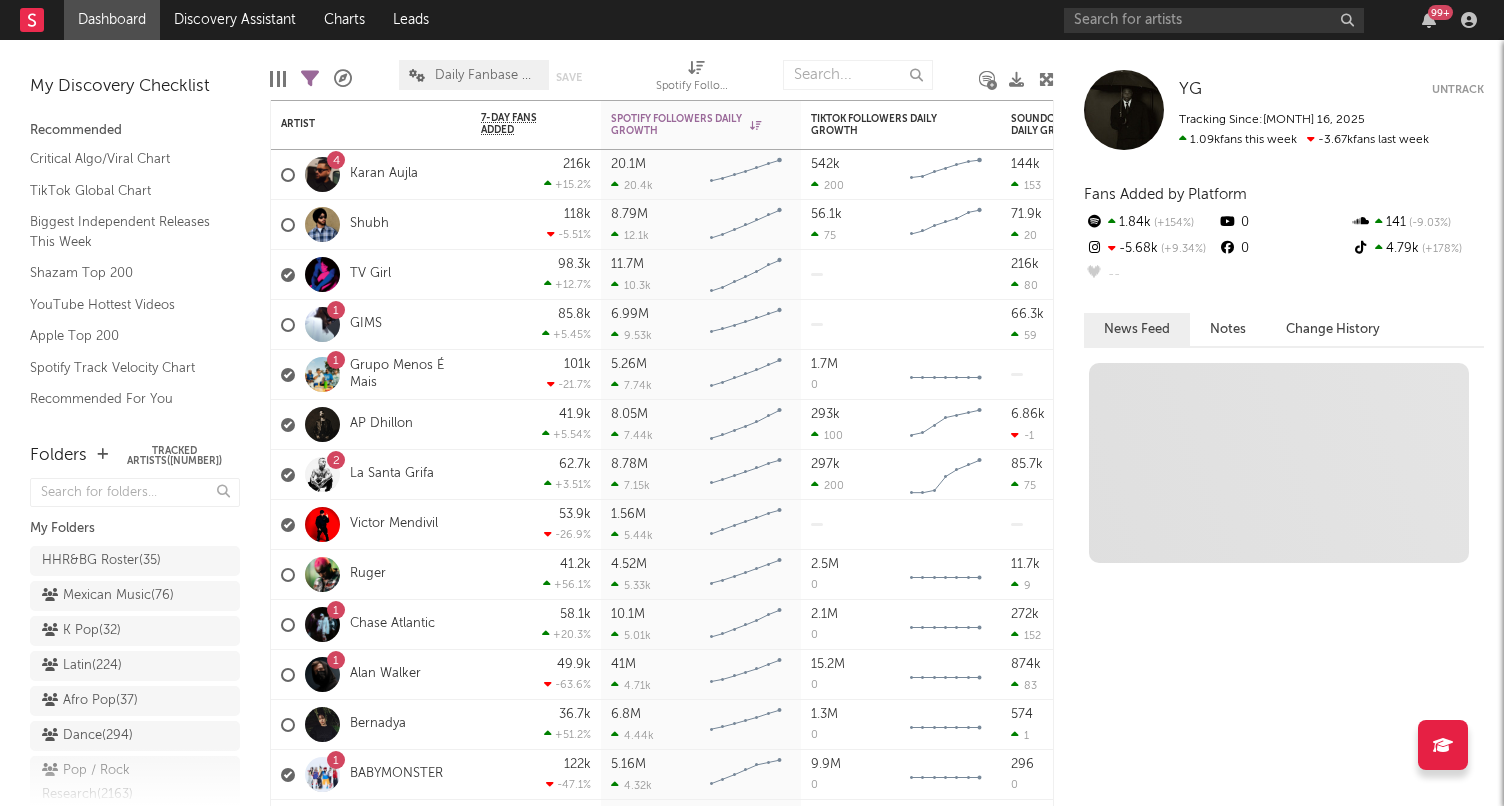 scroll, scrollTop: 0, scrollLeft: 0, axis: both 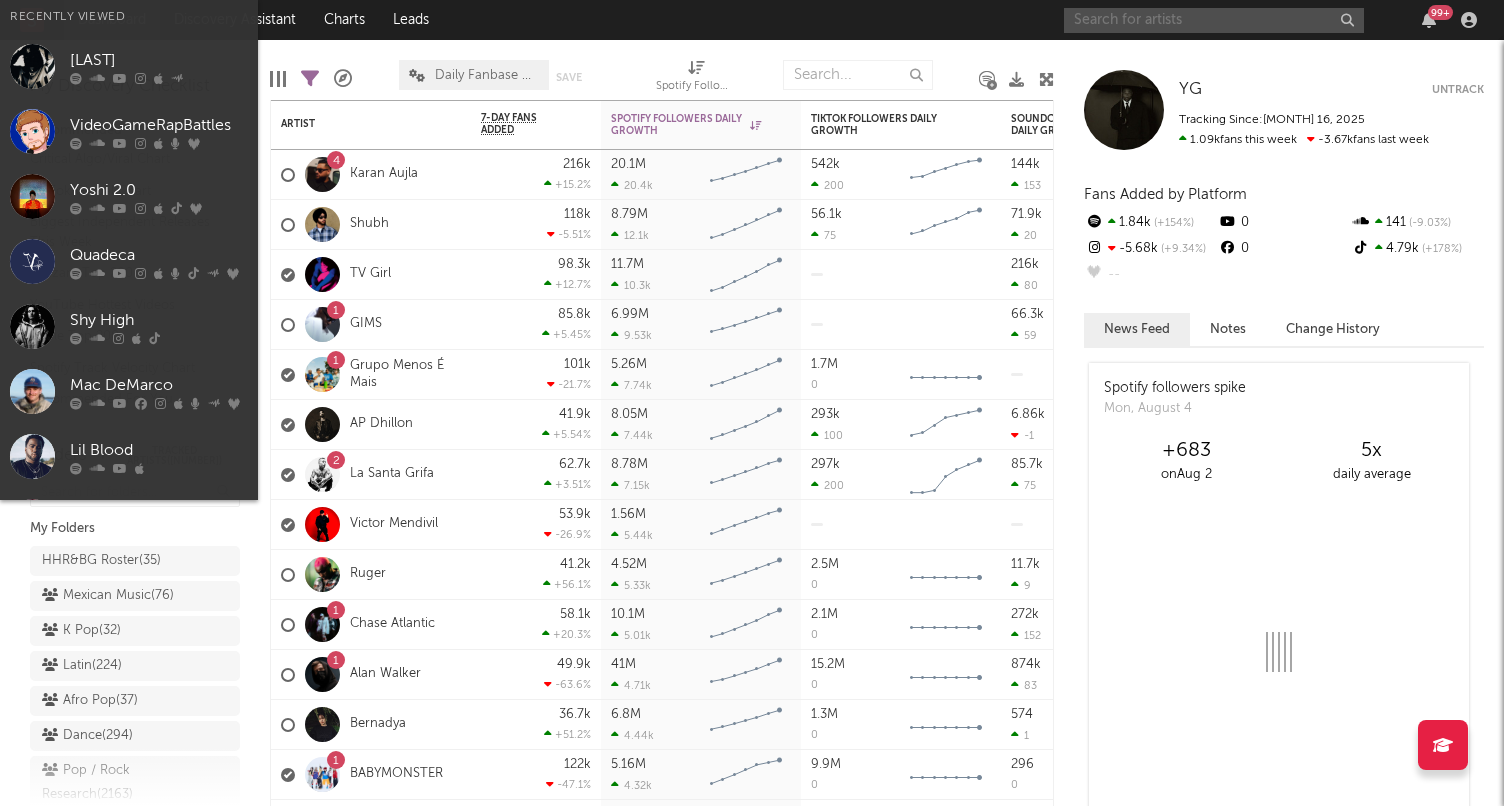 click at bounding box center [1214, 20] 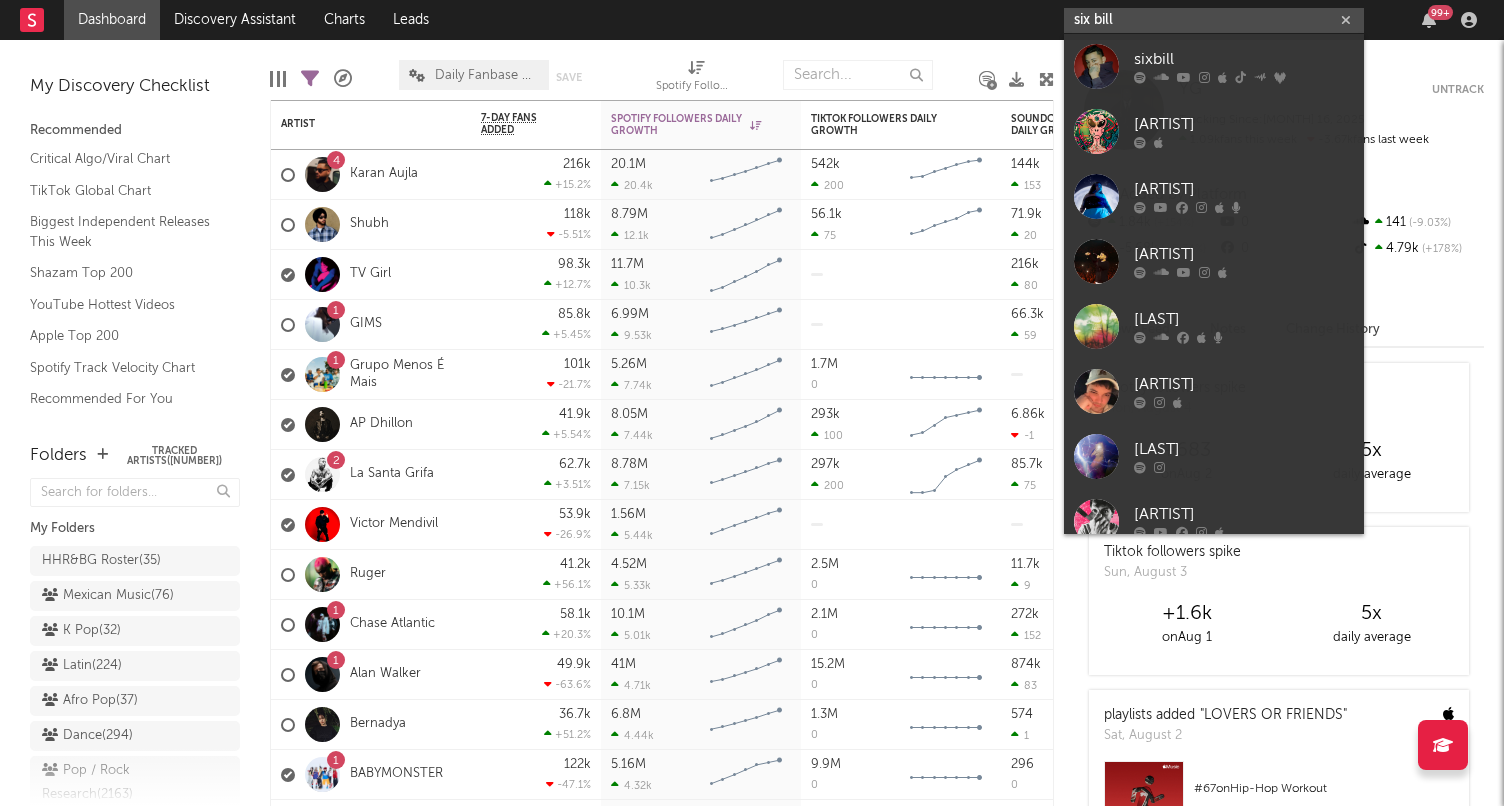 type on "six bill" 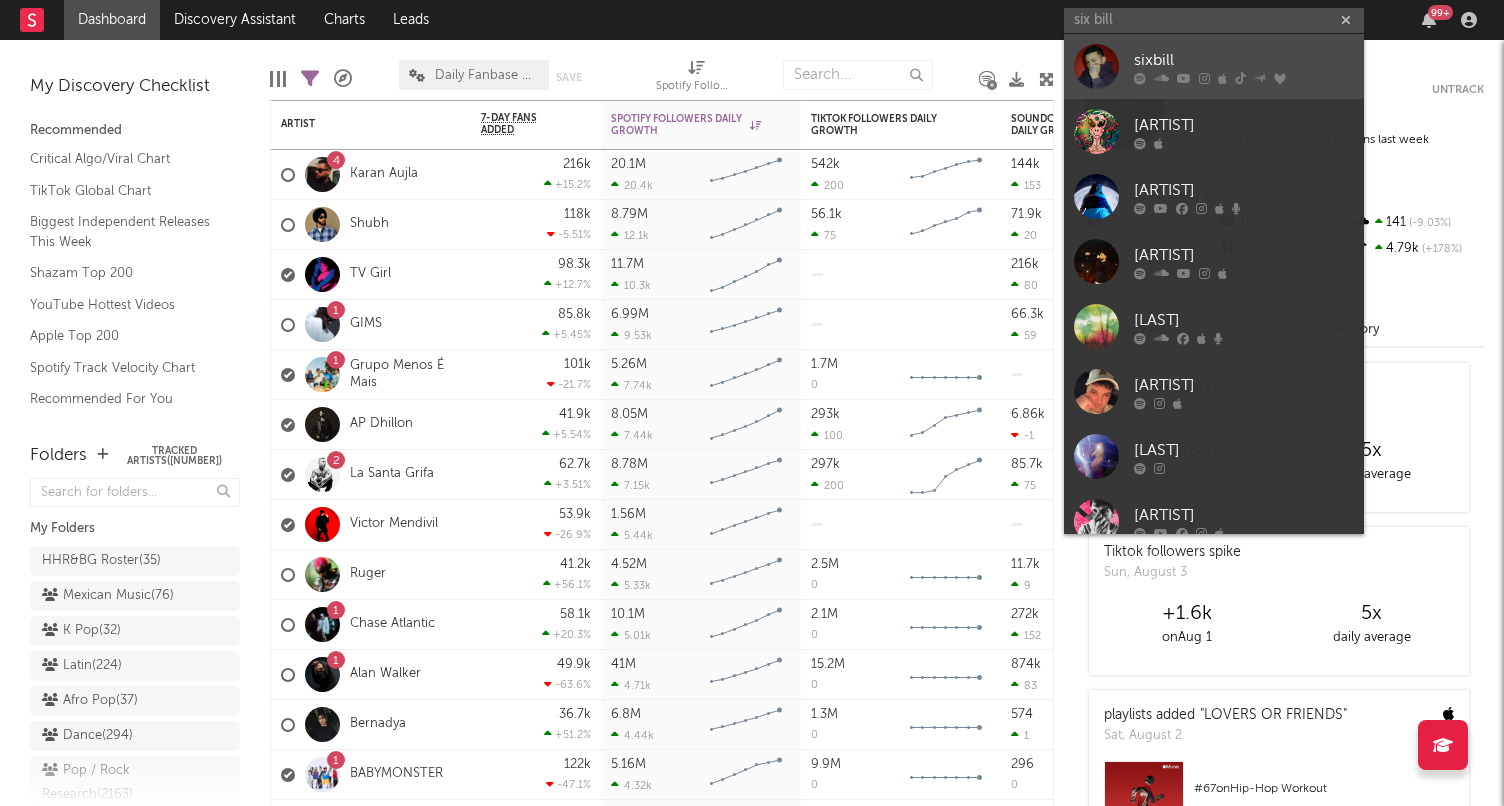 drag, startPoint x: 1169, startPoint y: 14, endPoint x: 1195, endPoint y: 59, distance: 51.971146 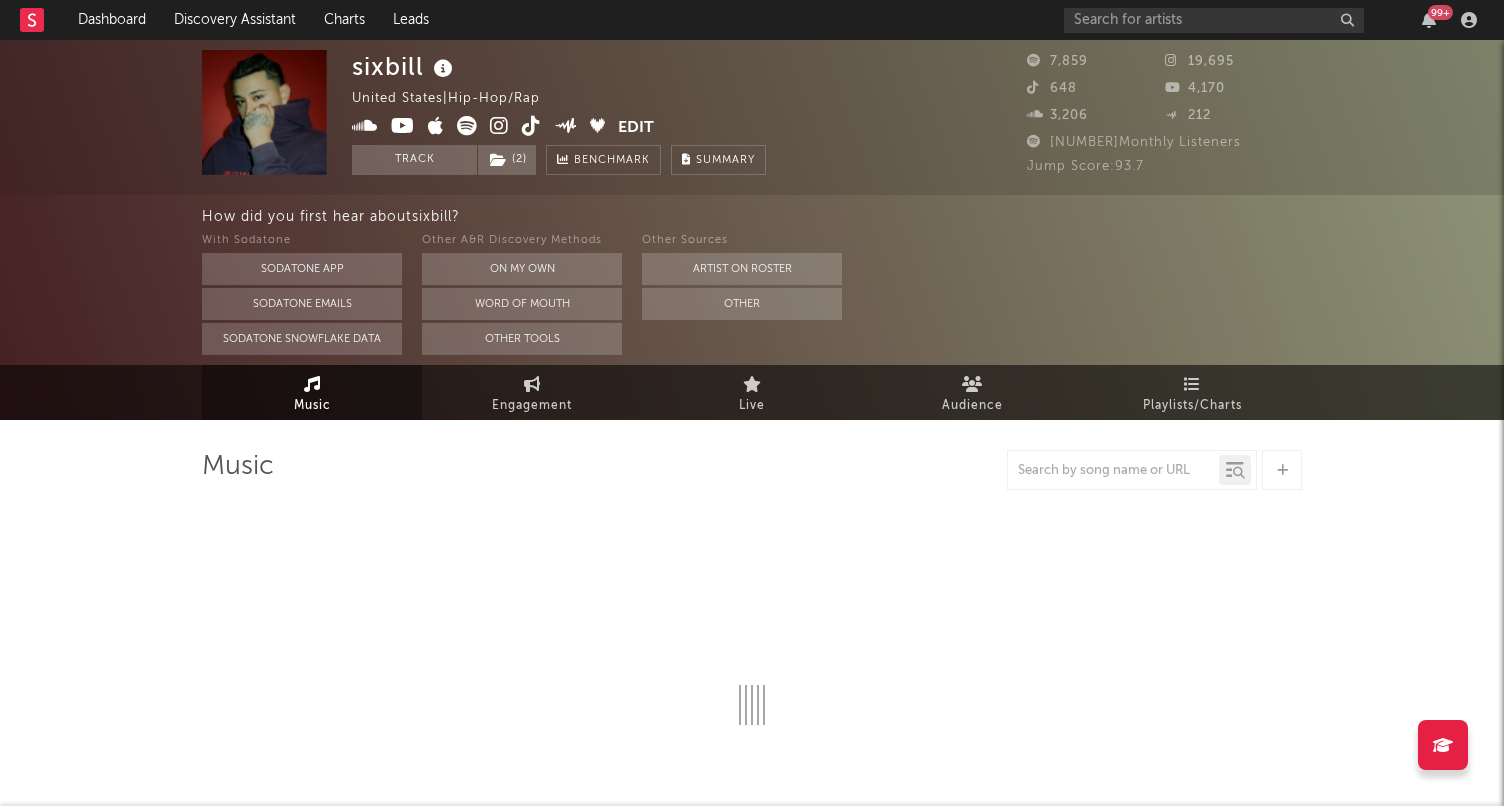 select on "6m" 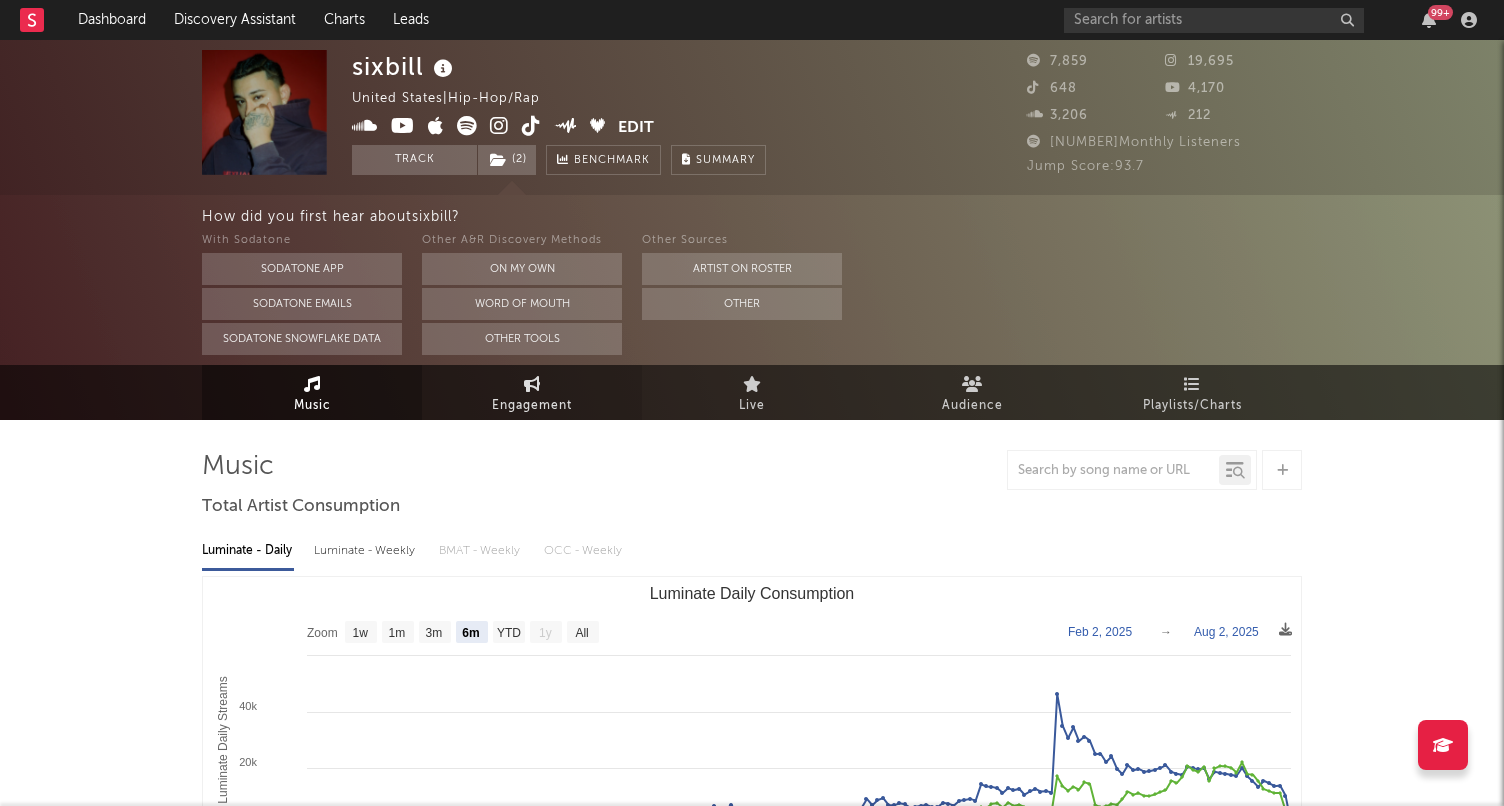 click at bounding box center (532, 384) 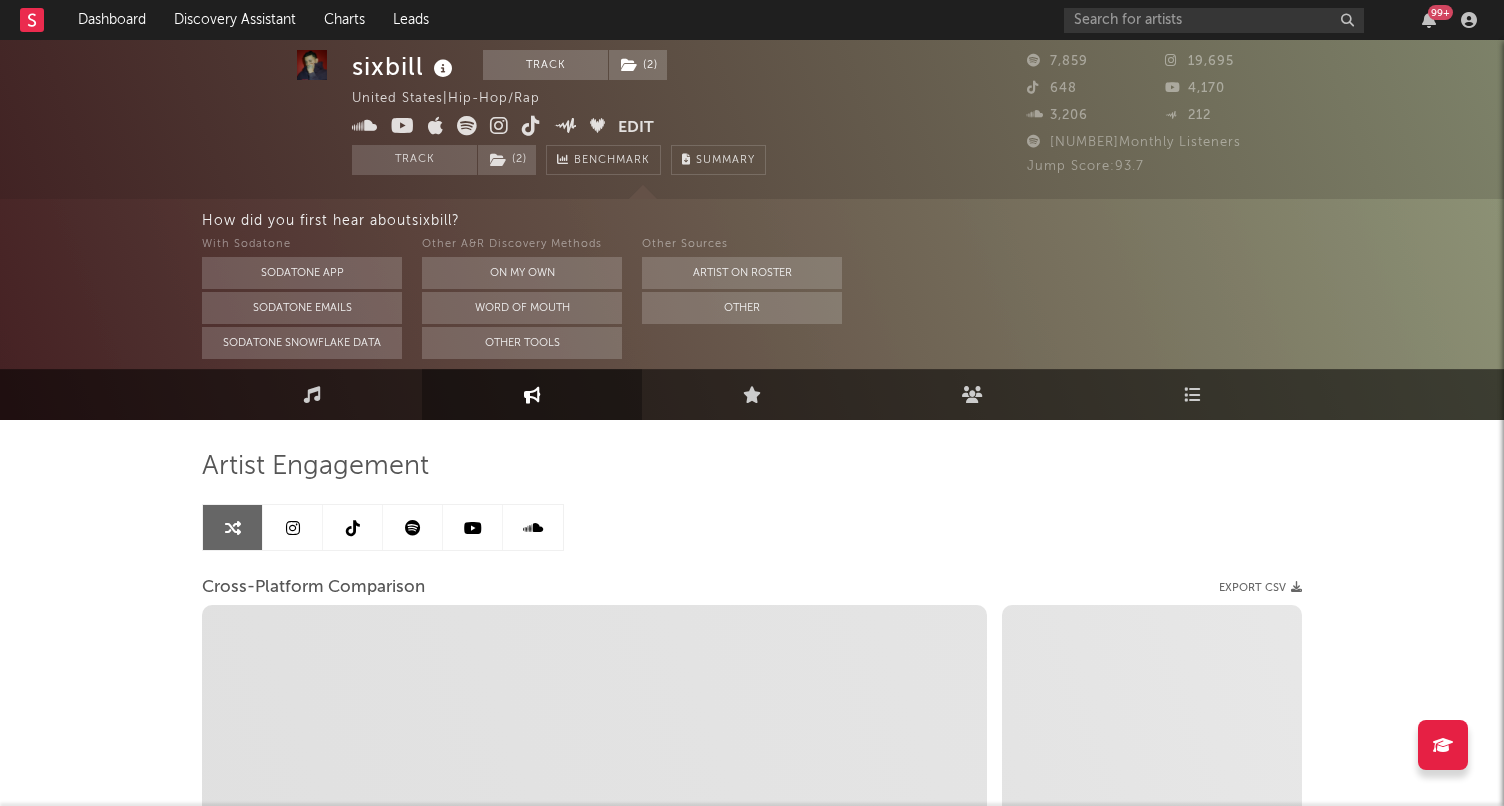 scroll, scrollTop: 171, scrollLeft: 0, axis: vertical 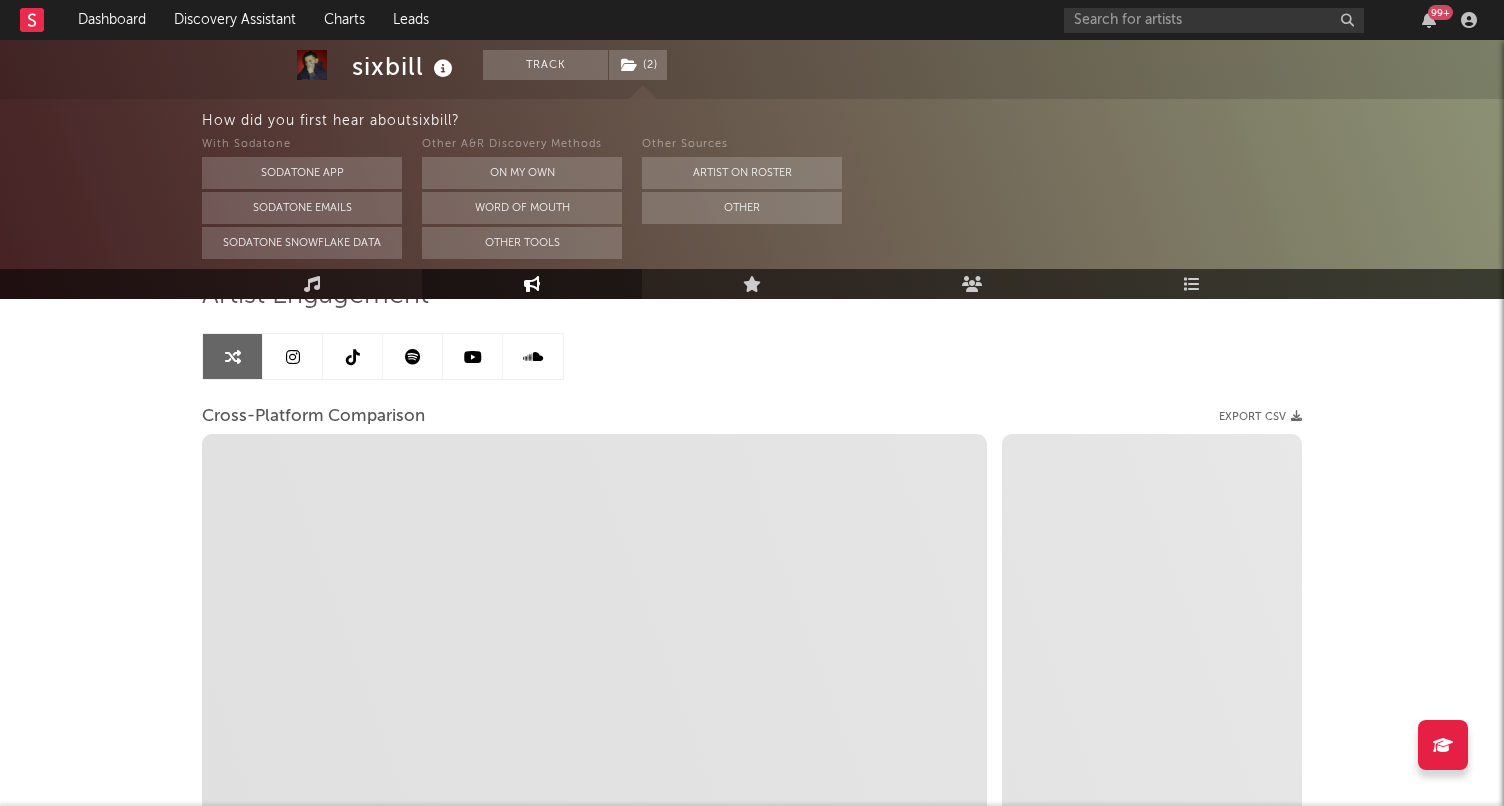 select on "1m" 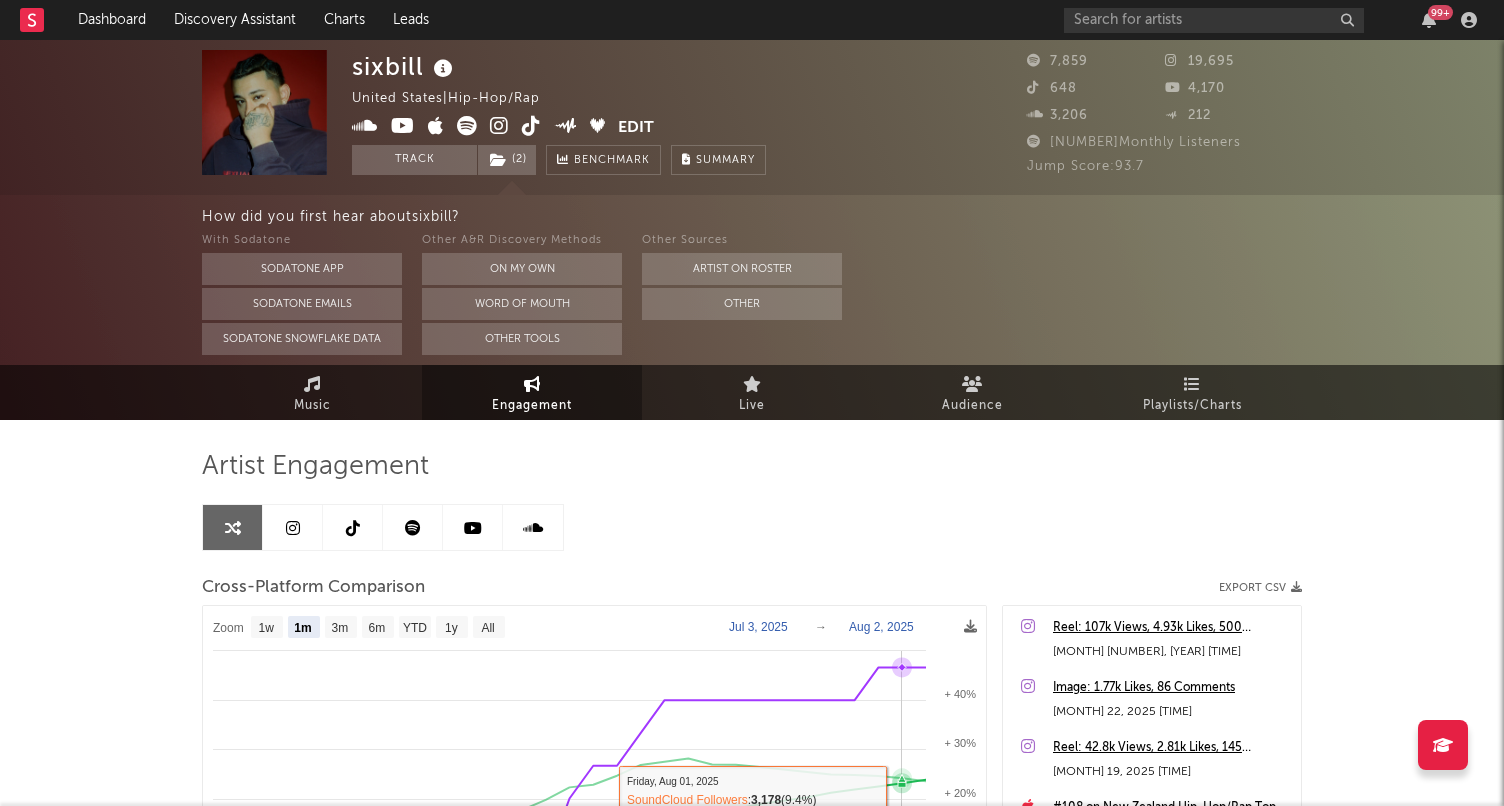 scroll, scrollTop: 0, scrollLeft: 0, axis: both 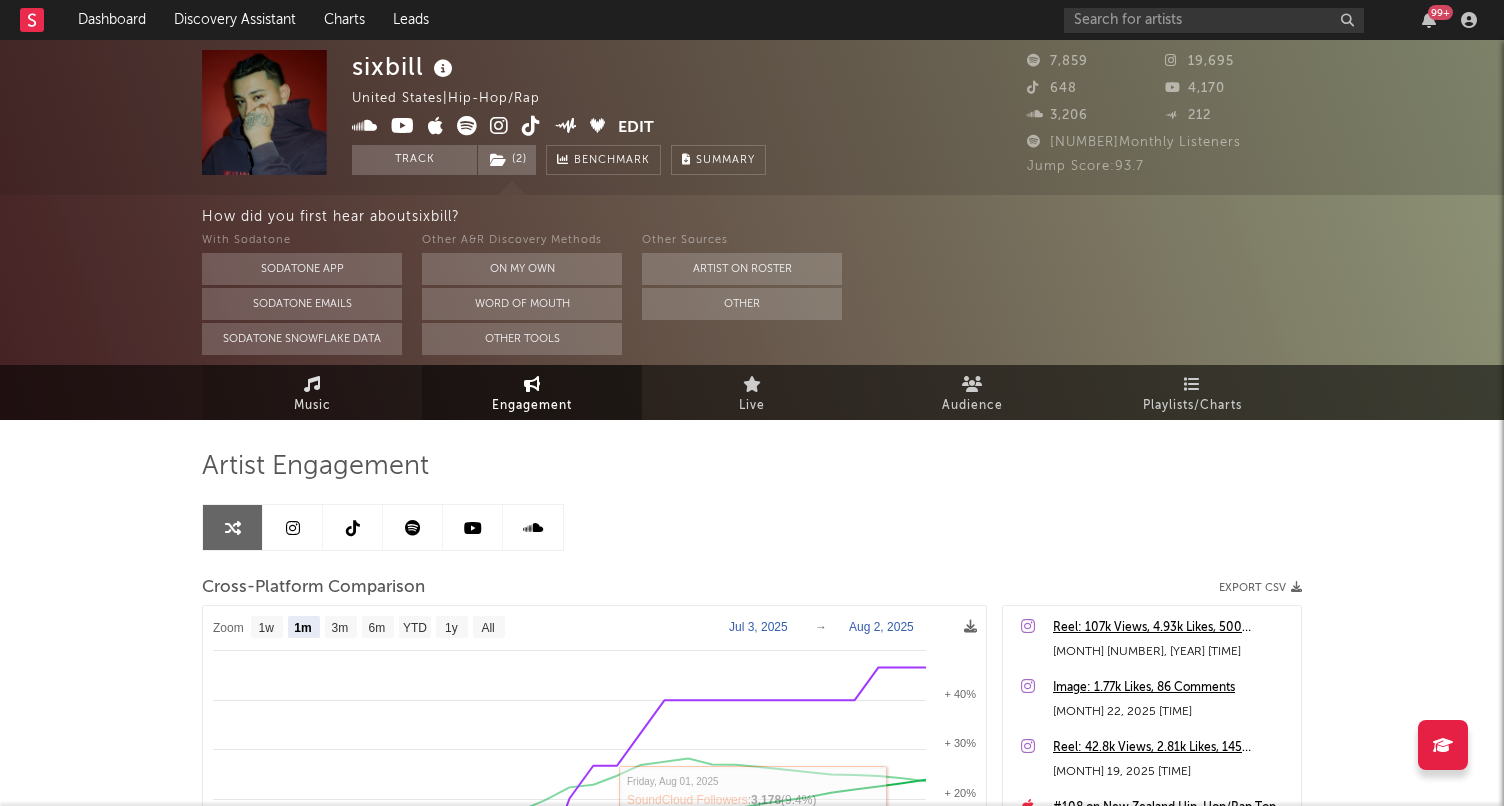 click on "Music" at bounding box center (312, 406) 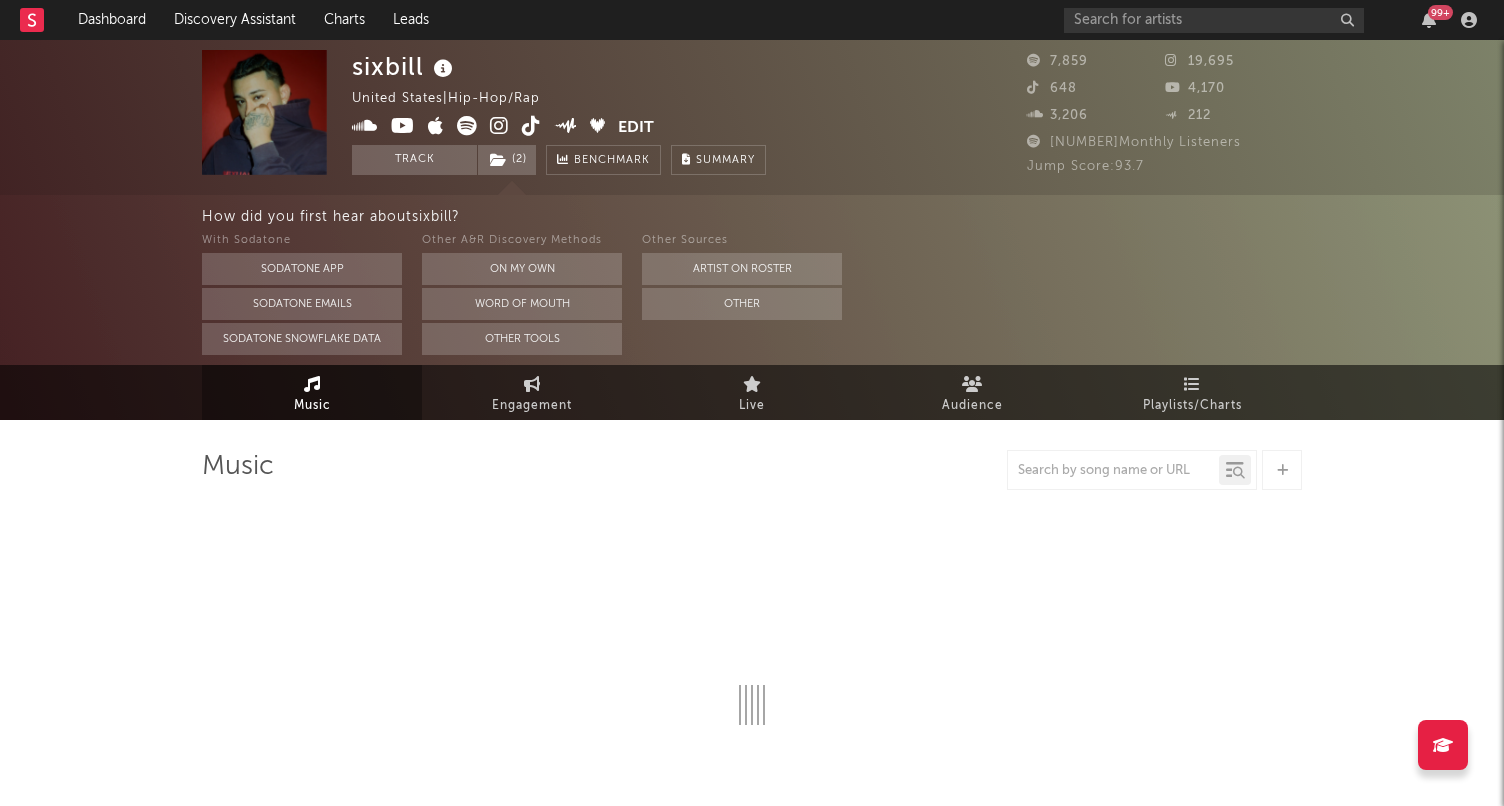 select on "6m" 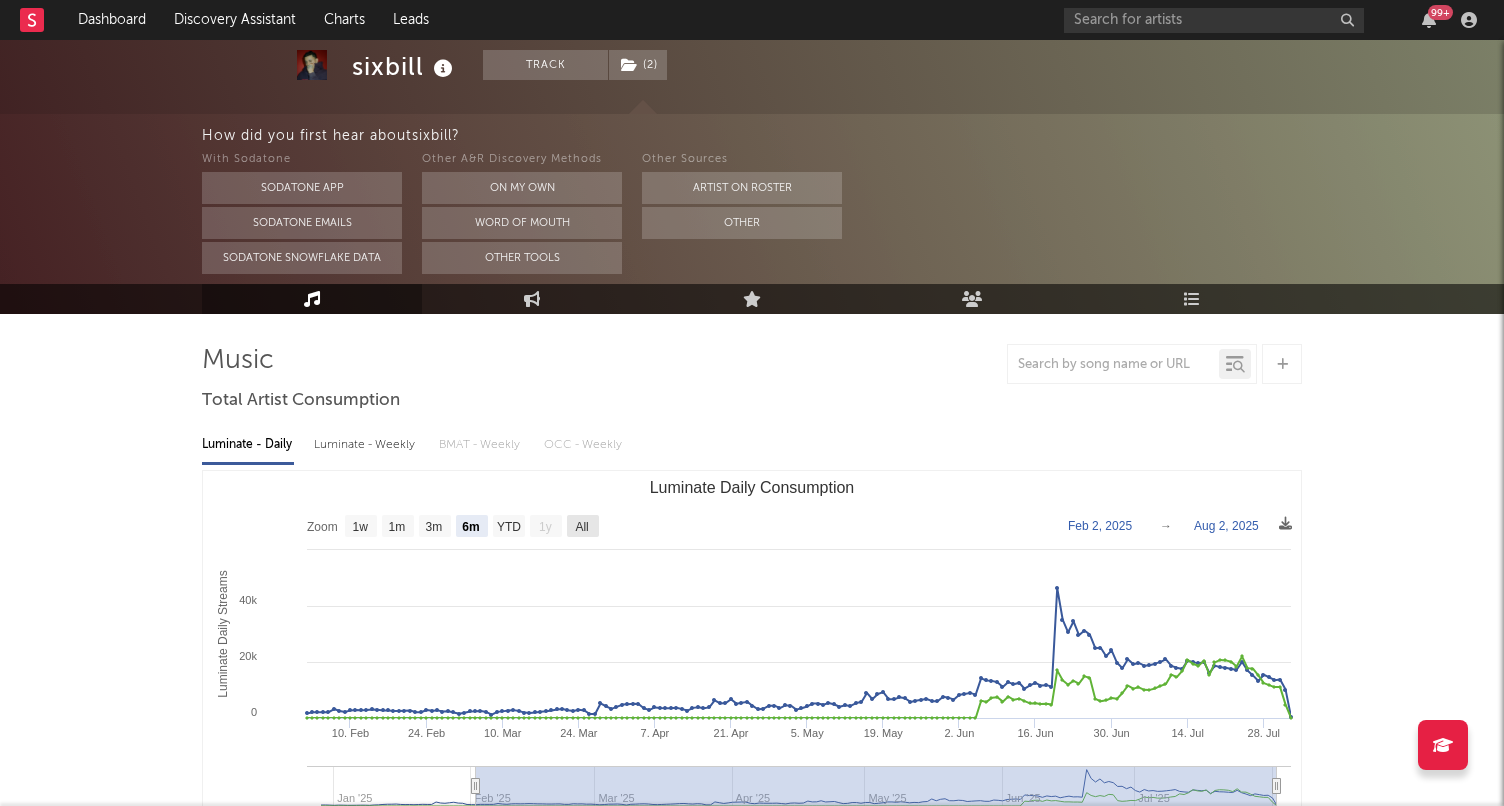 scroll, scrollTop: 116, scrollLeft: 0, axis: vertical 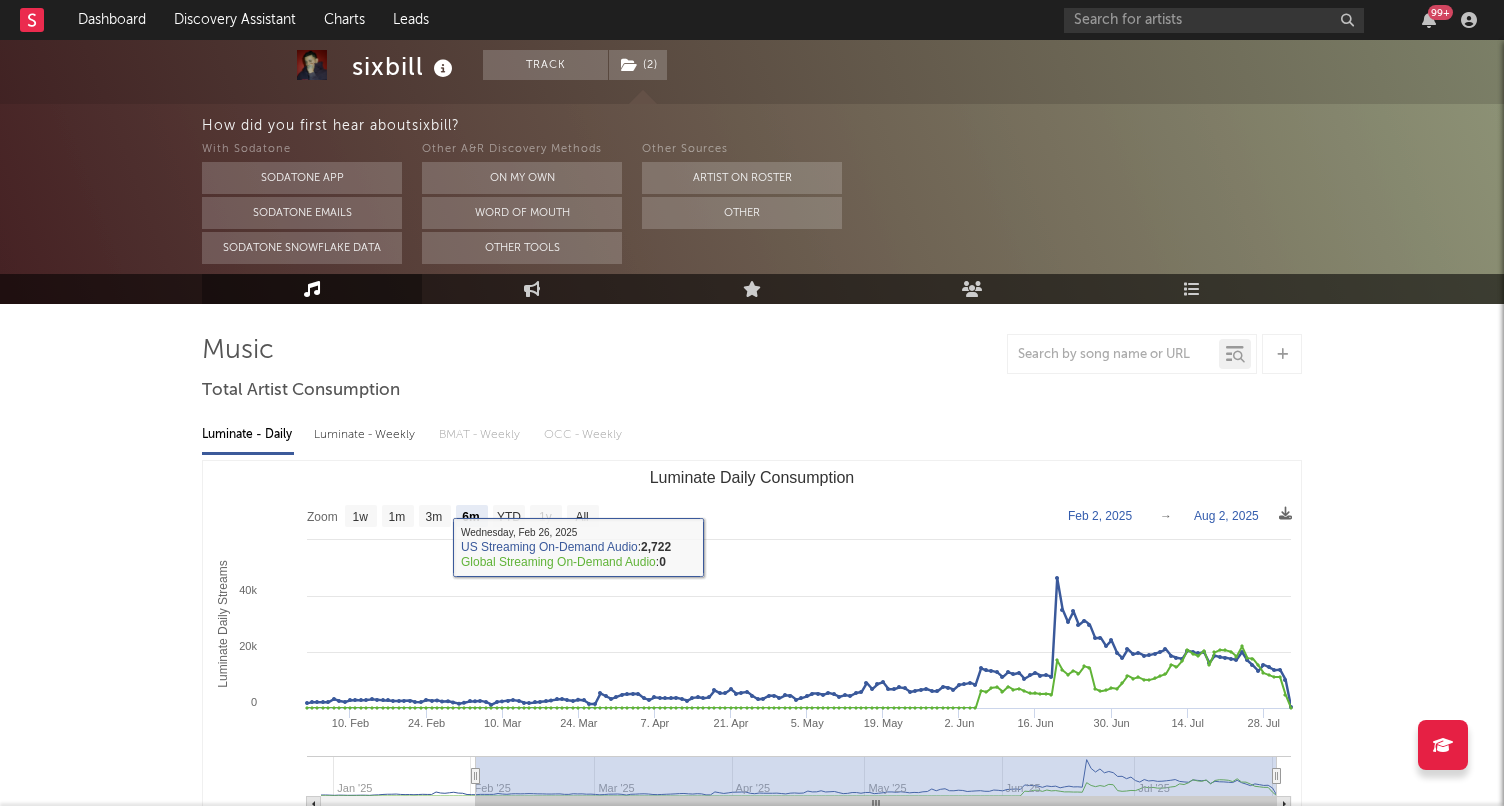 click on "Luminate - Weekly" at bounding box center [366, 435] 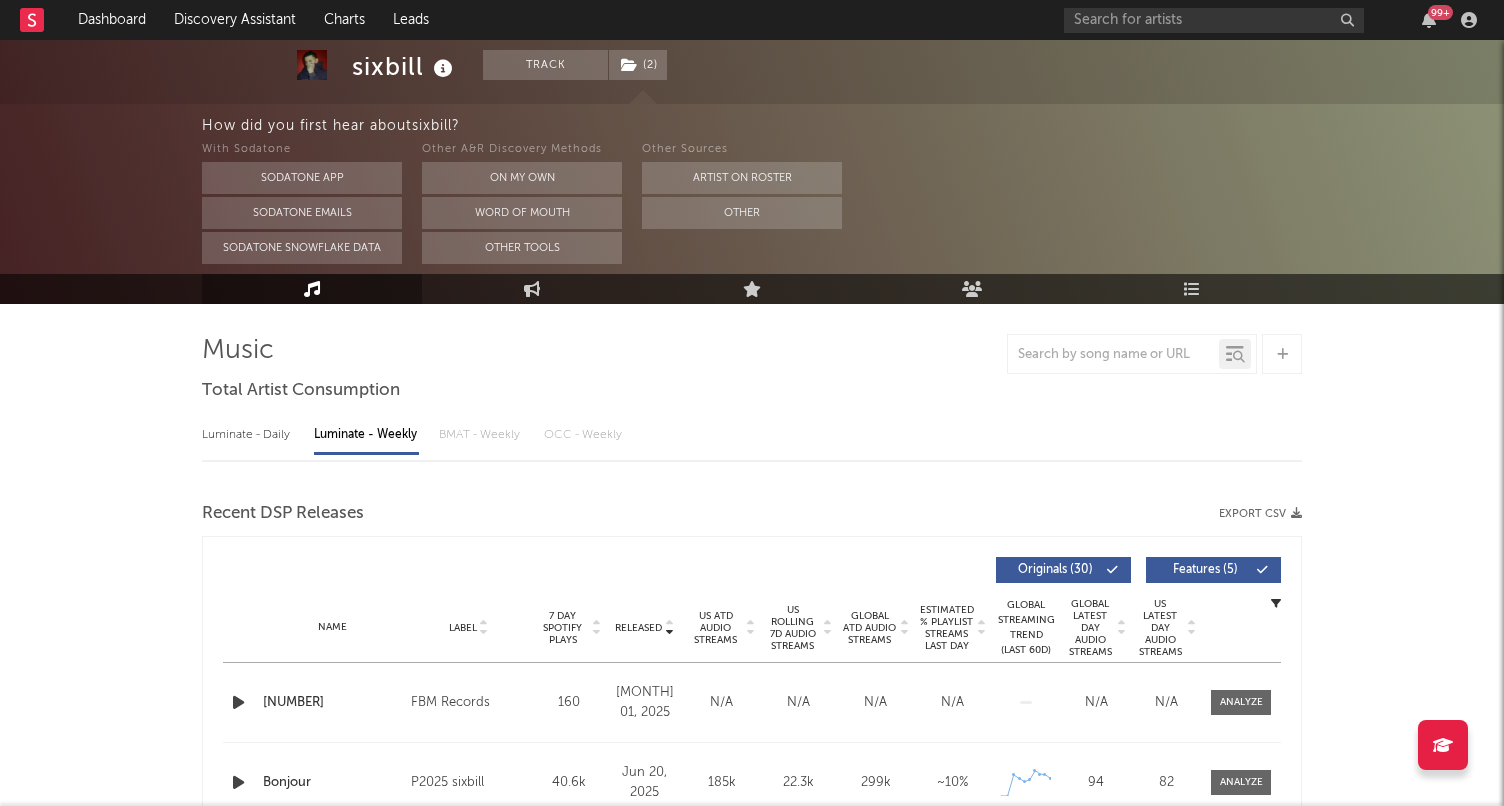 select on "6m" 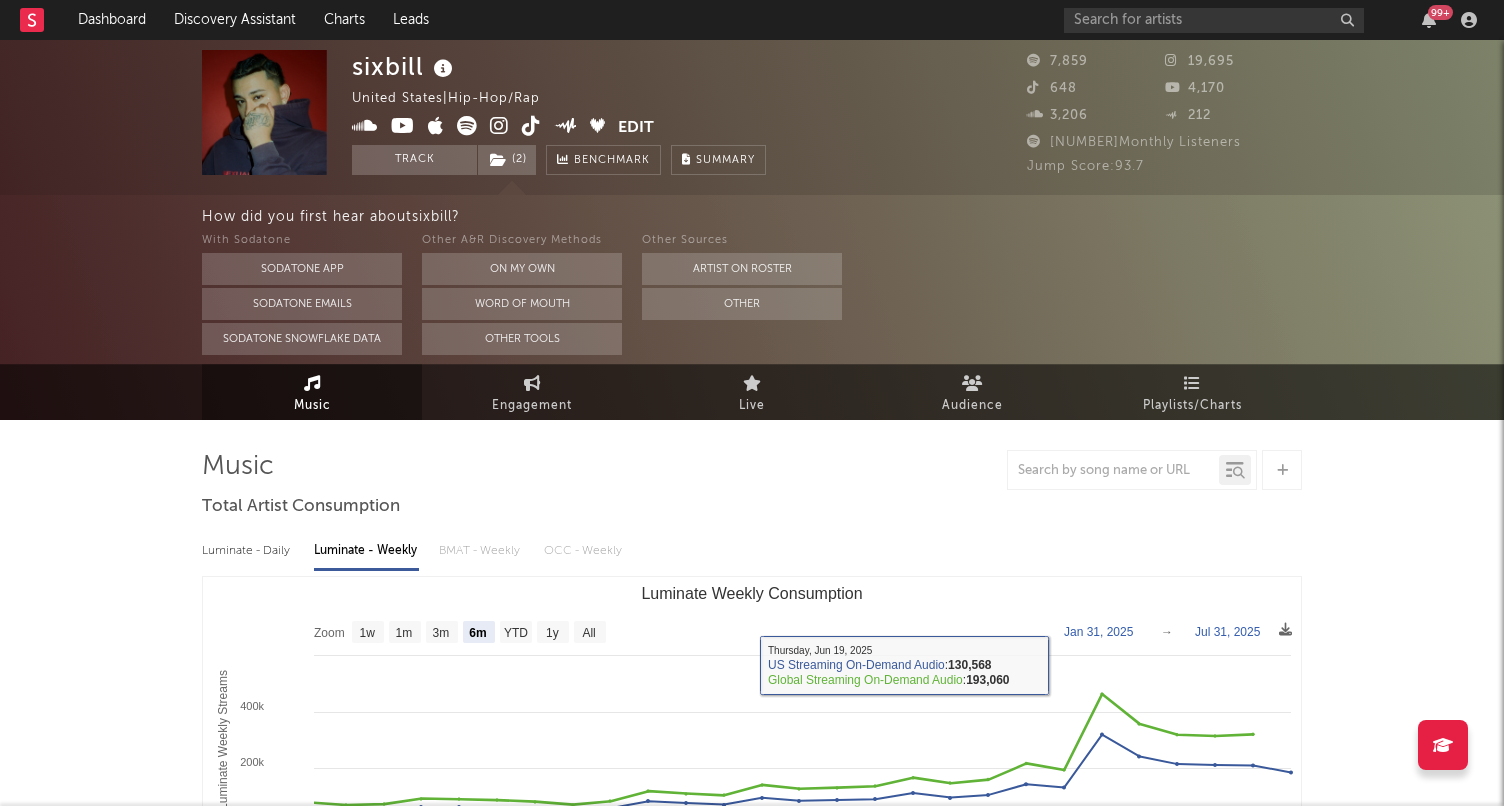 scroll, scrollTop: 0, scrollLeft: 0, axis: both 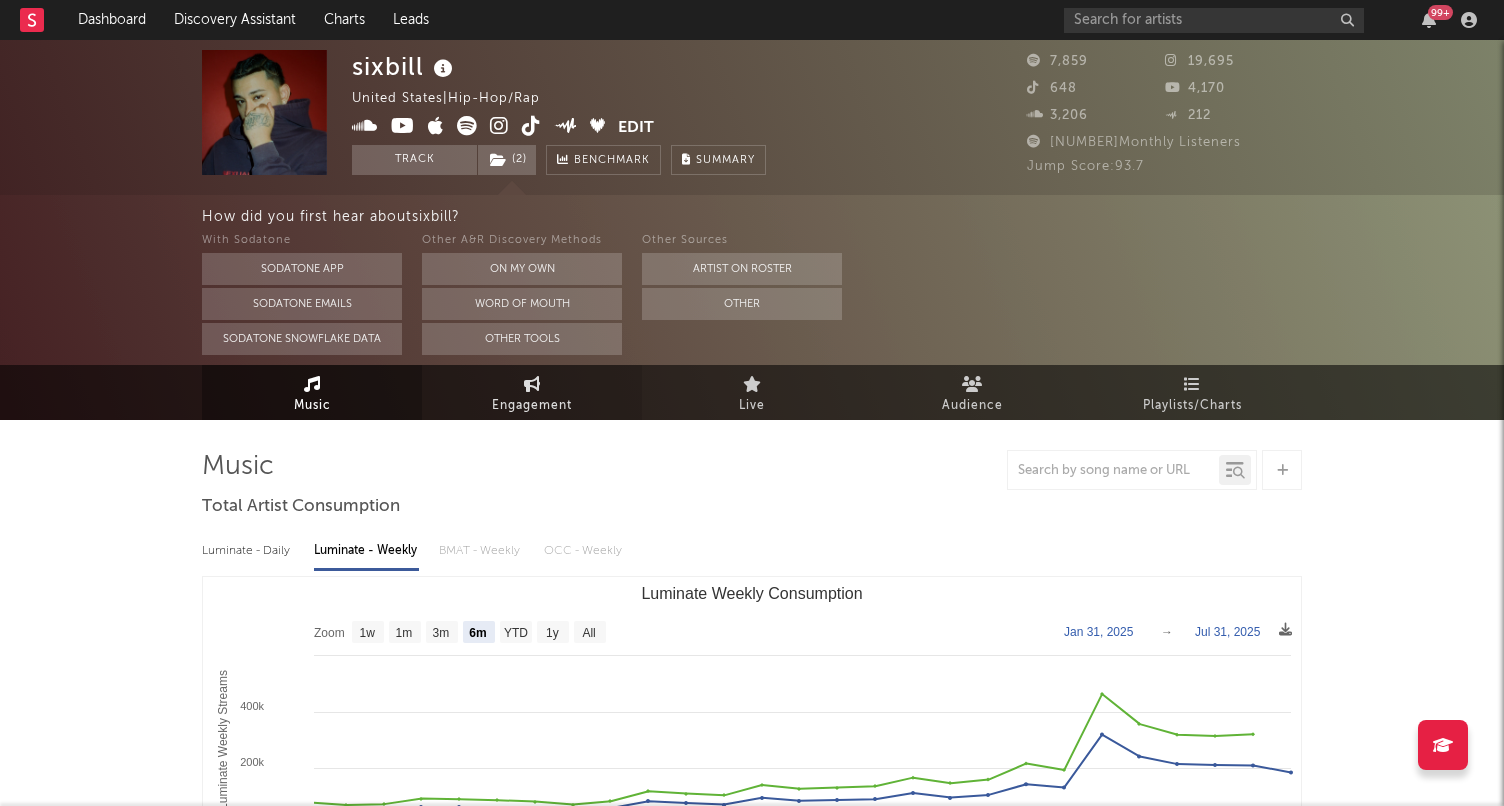 click on "Engagement" at bounding box center [532, 392] 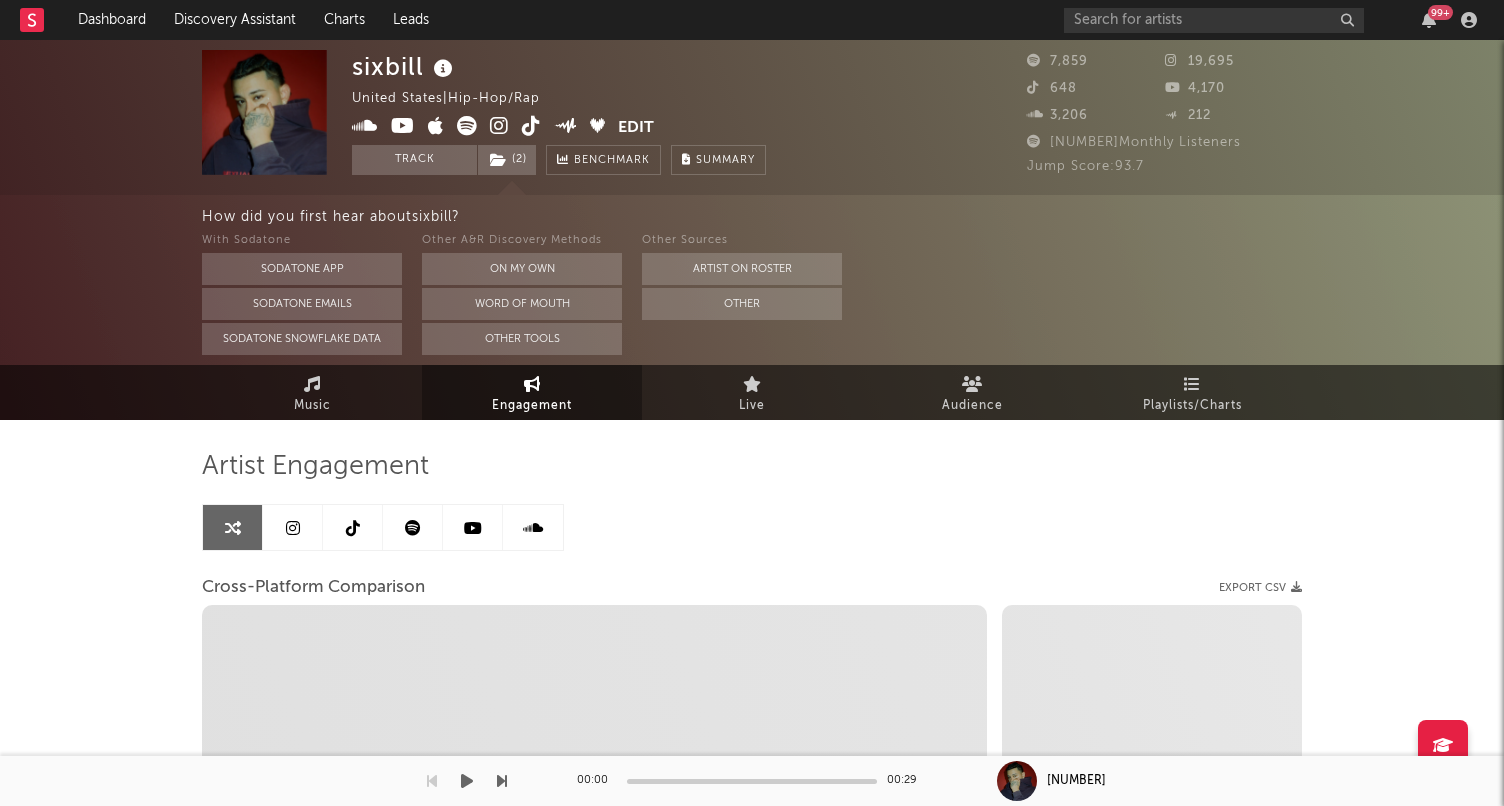 select on "1m" 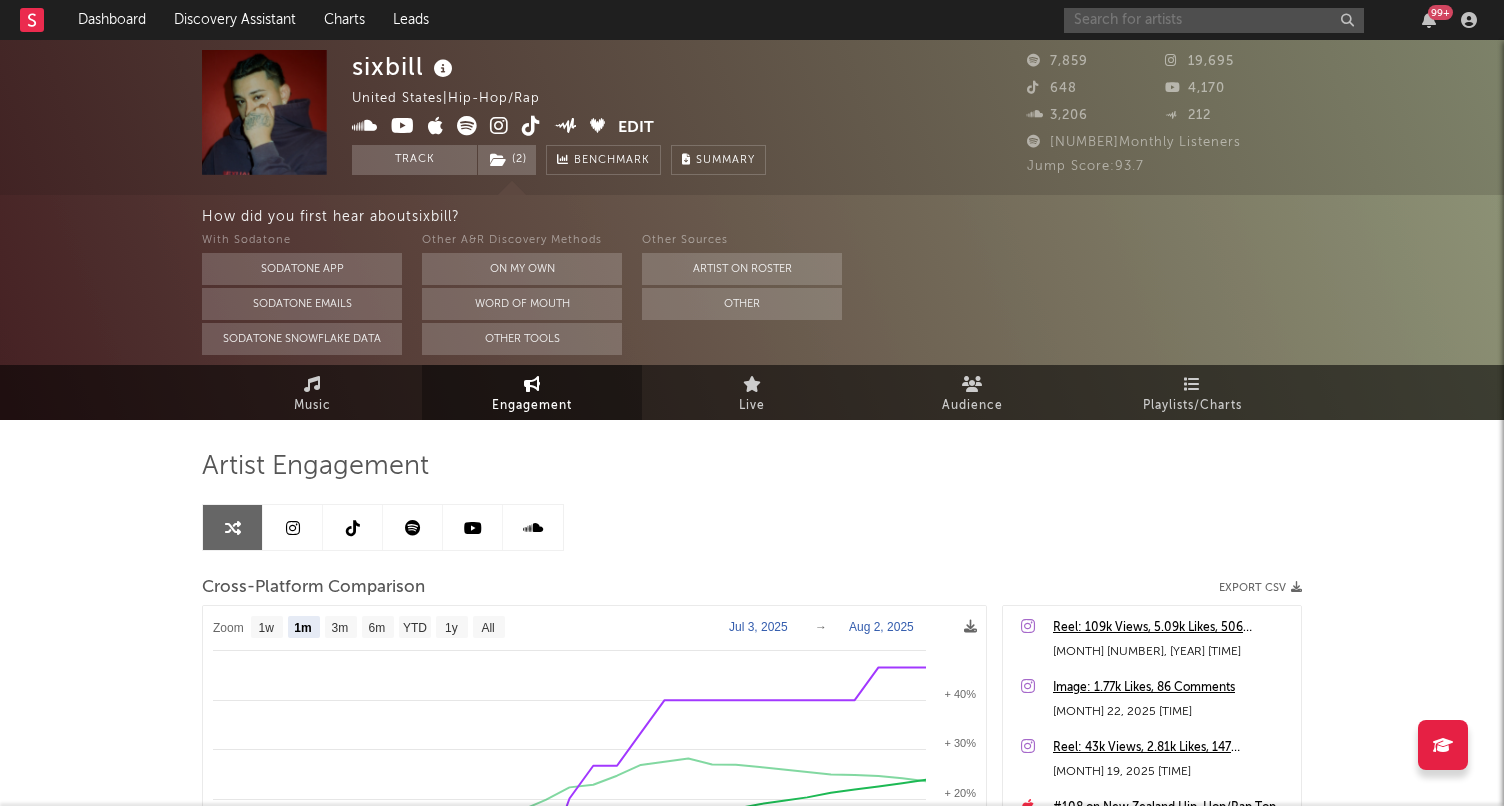 click at bounding box center [1214, 20] 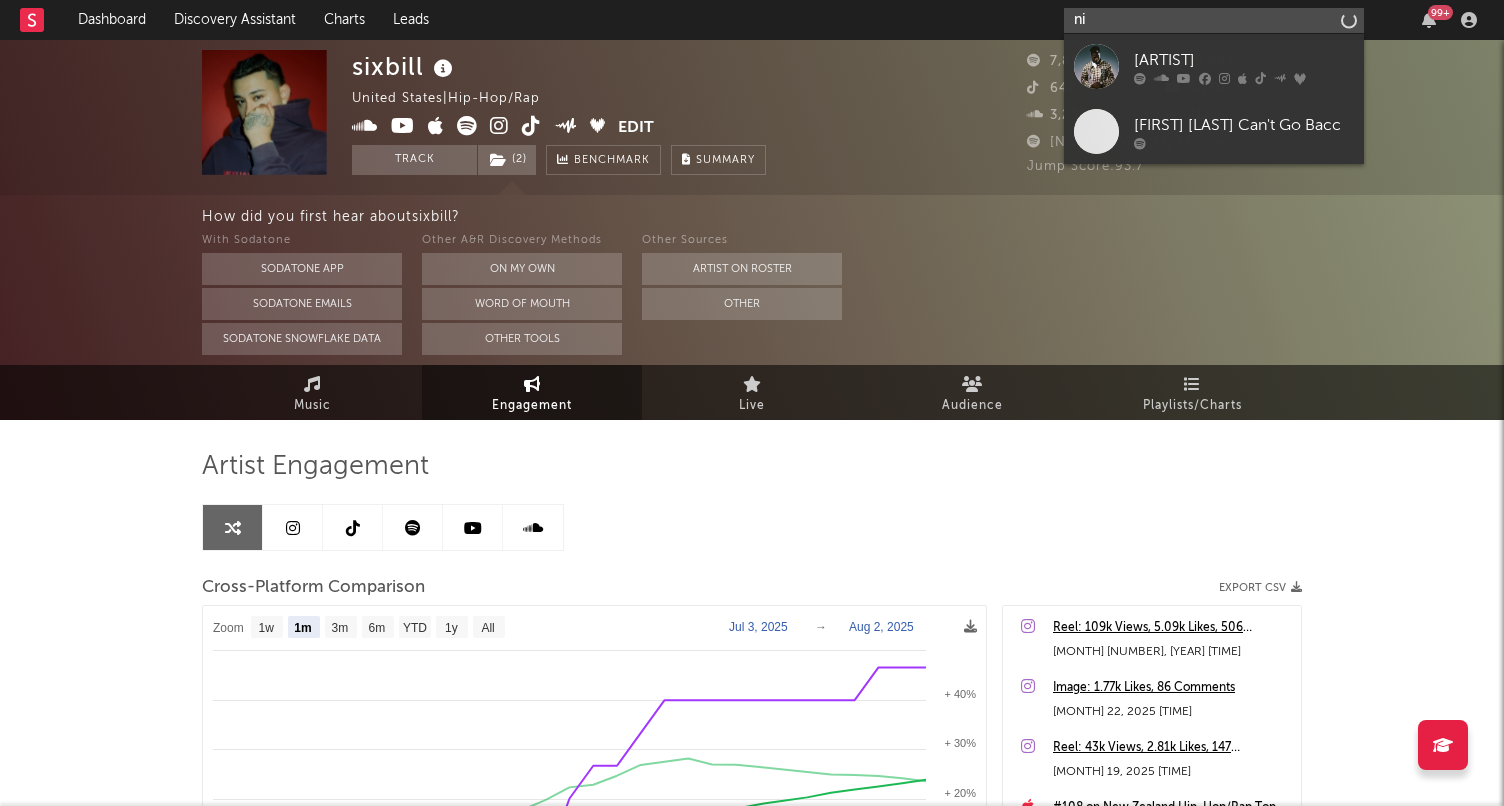 type on "n" 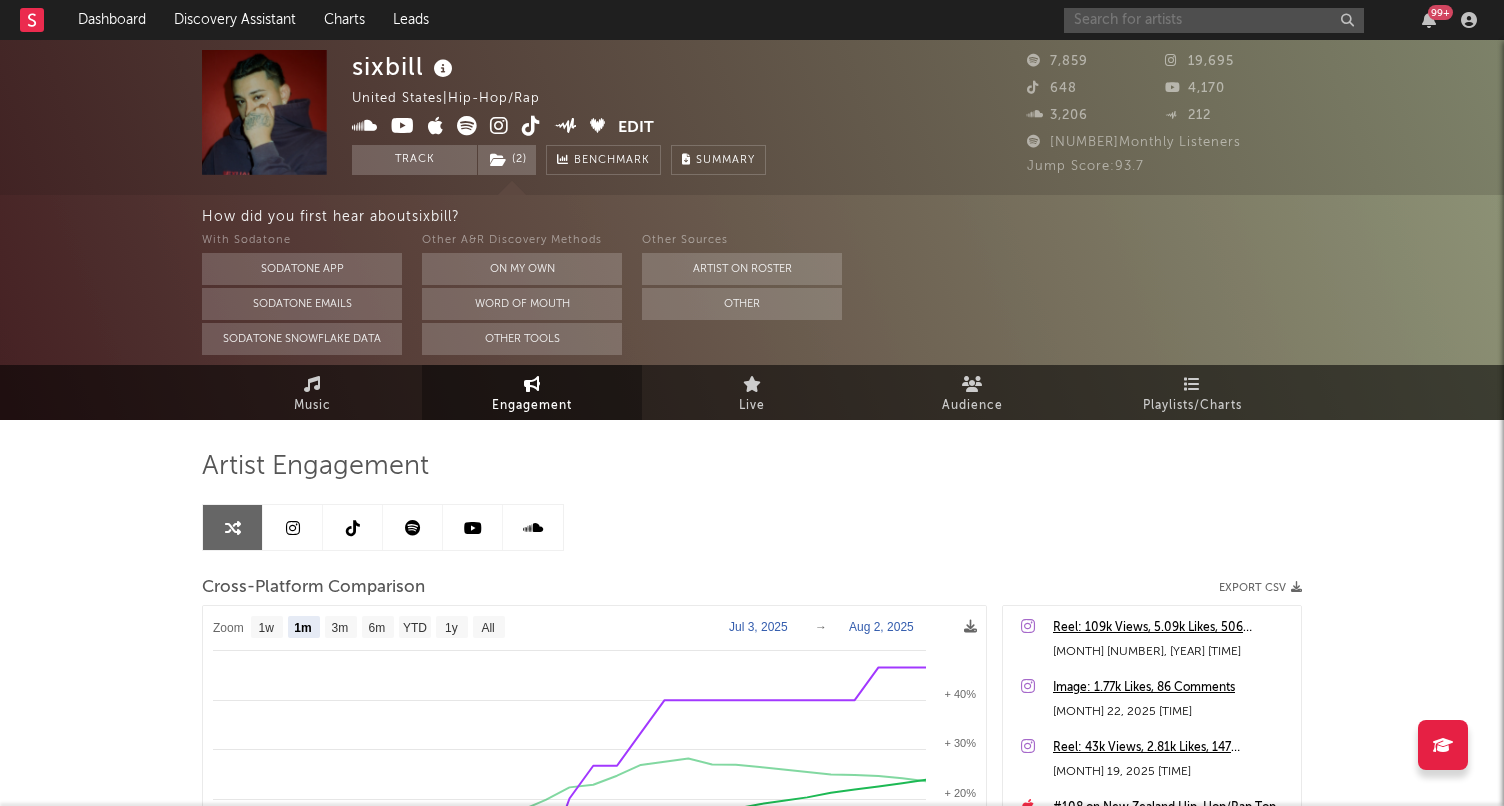 paste on "https://open.spotify.com/artist/1Z5bekaSxinwyB2pxG6pks?si=BcsdgS-_SuuYsqJPV454eQ" 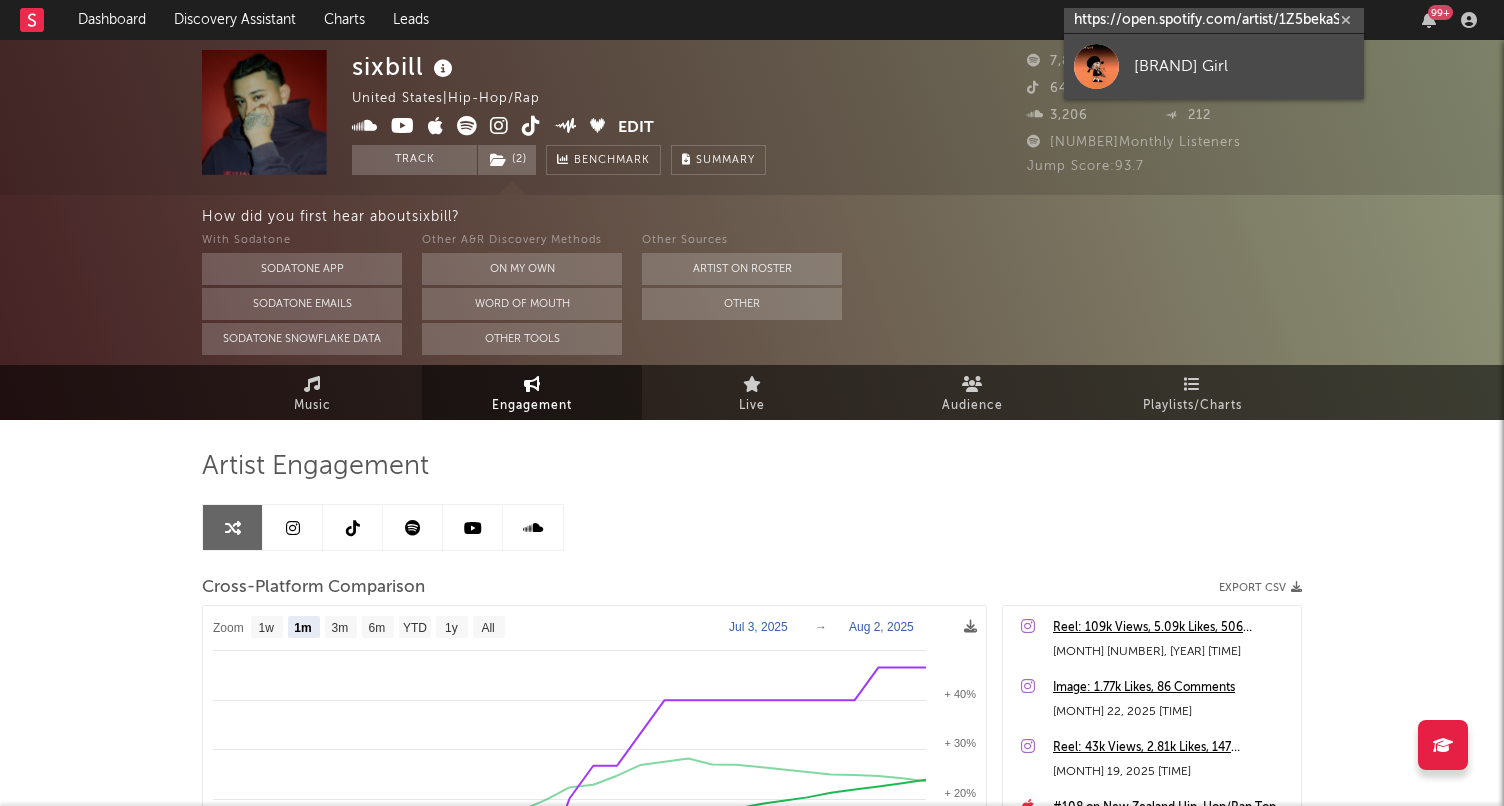 type on "https://open.spotify.com/artist/1Z5bekaSxinwyB2pxG6pks?si=BcsdgS-_SuuYsqJPV454eQ" 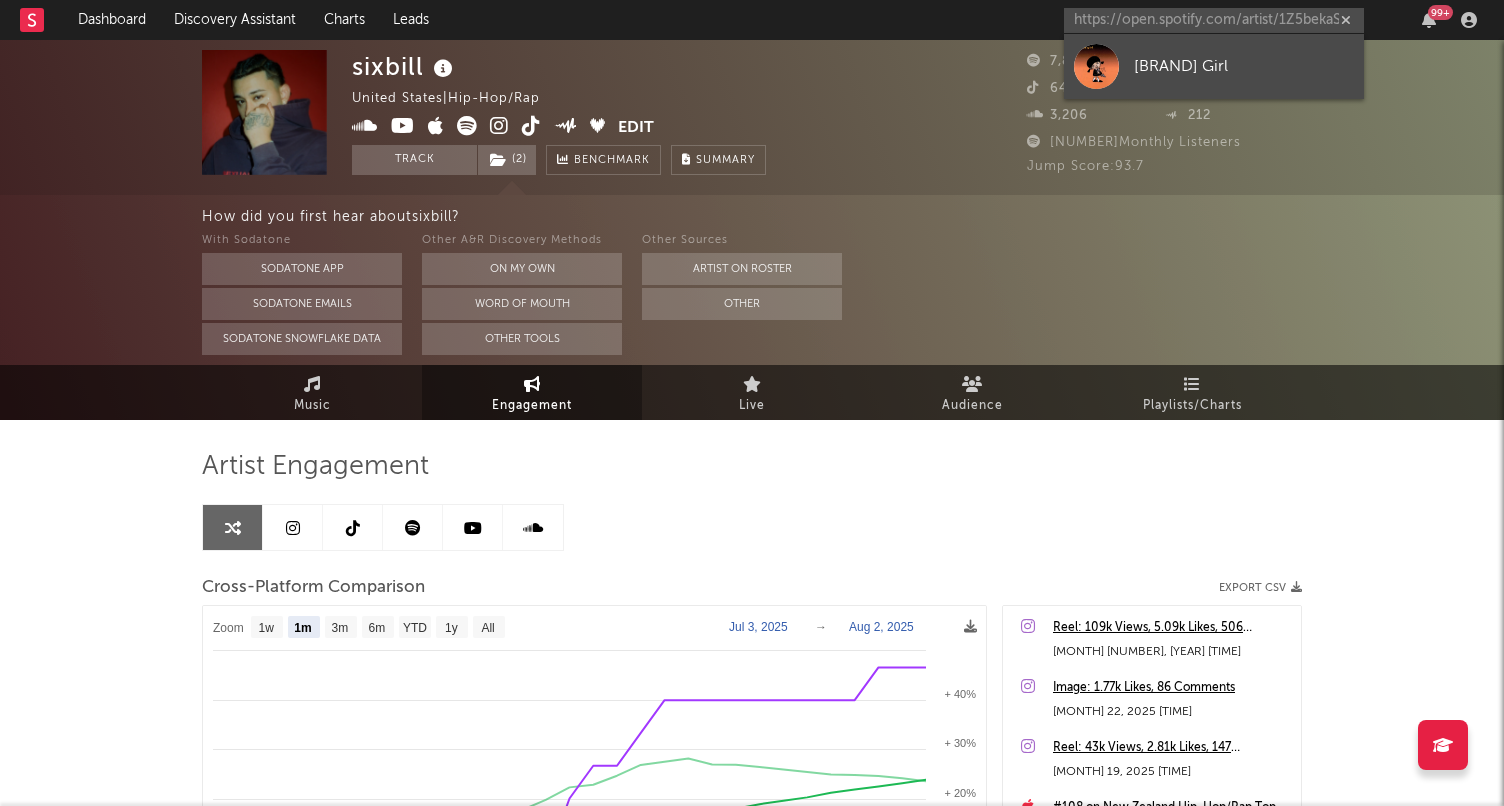 click on "[BRAND] Girl" at bounding box center (1214, 66) 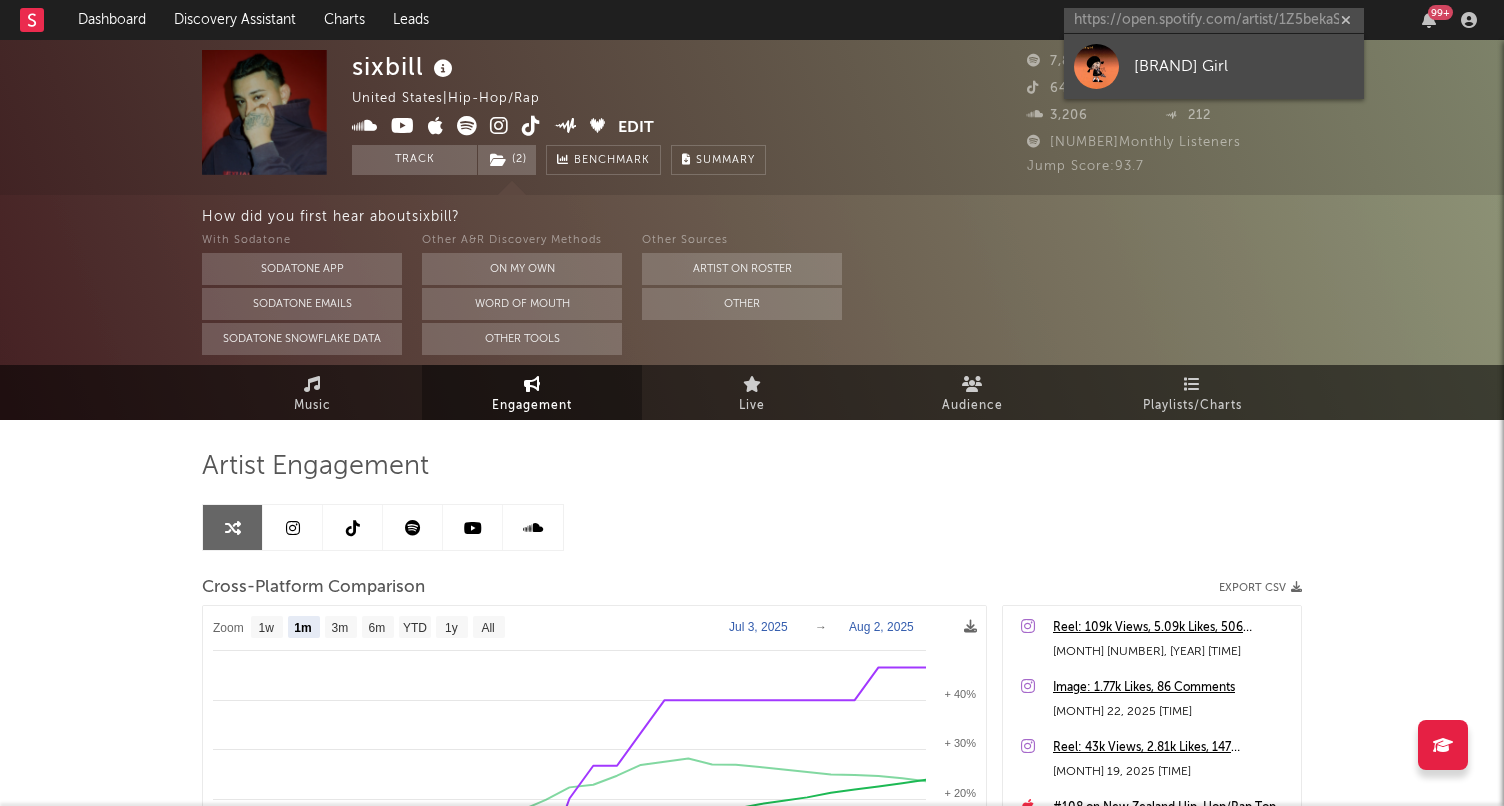 type 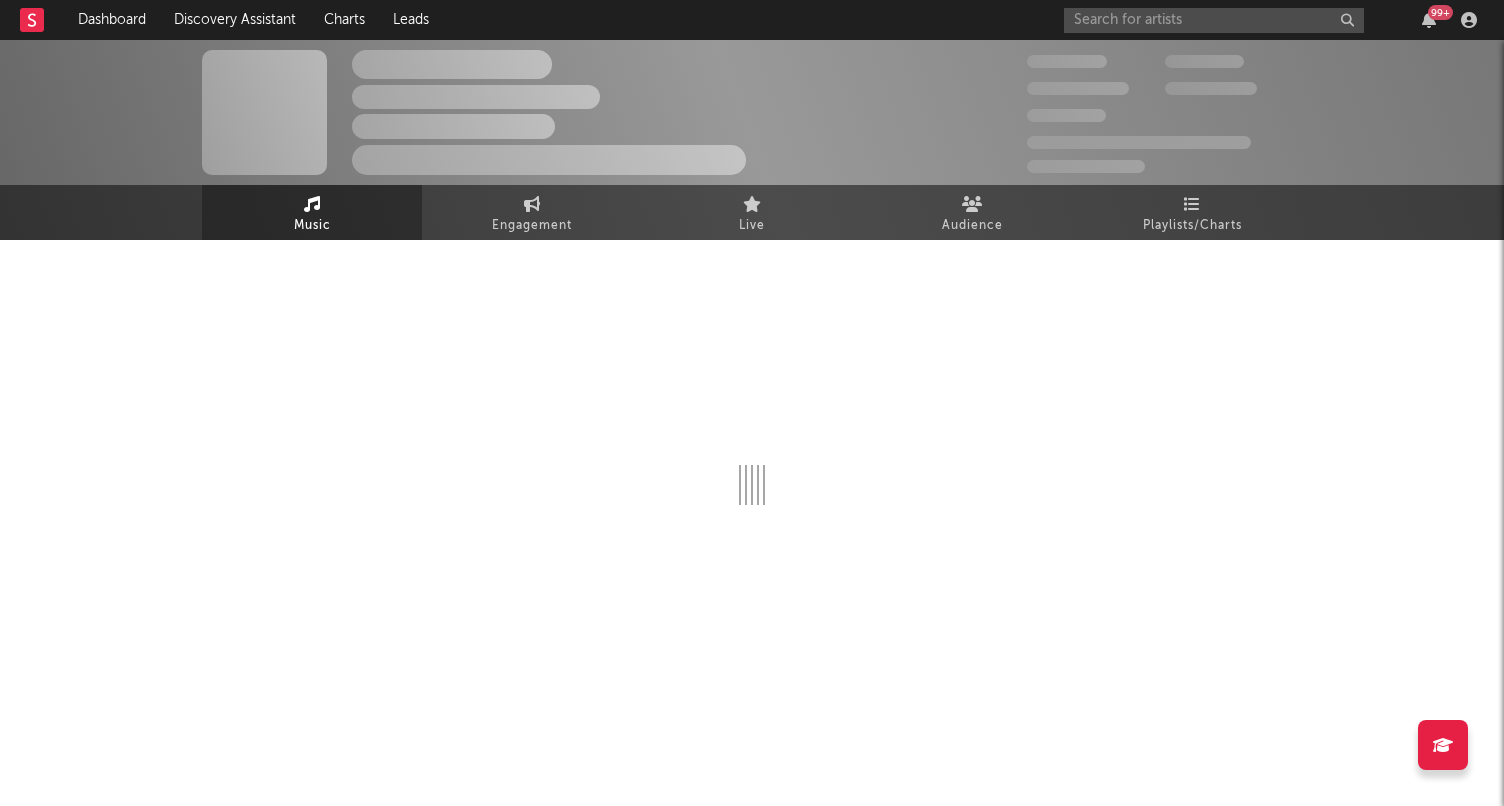 select on "1w" 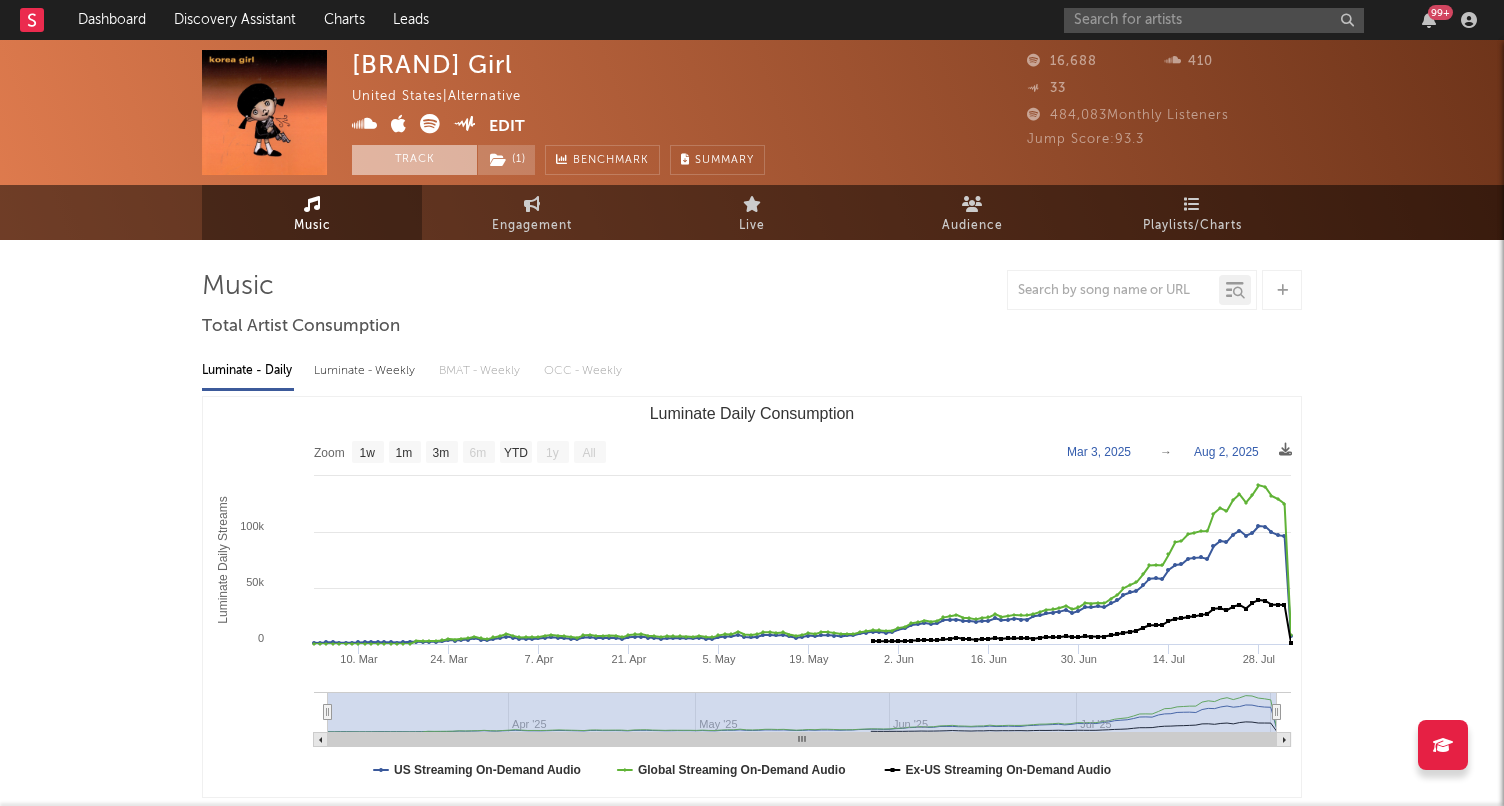 click on "Track" at bounding box center (414, 160) 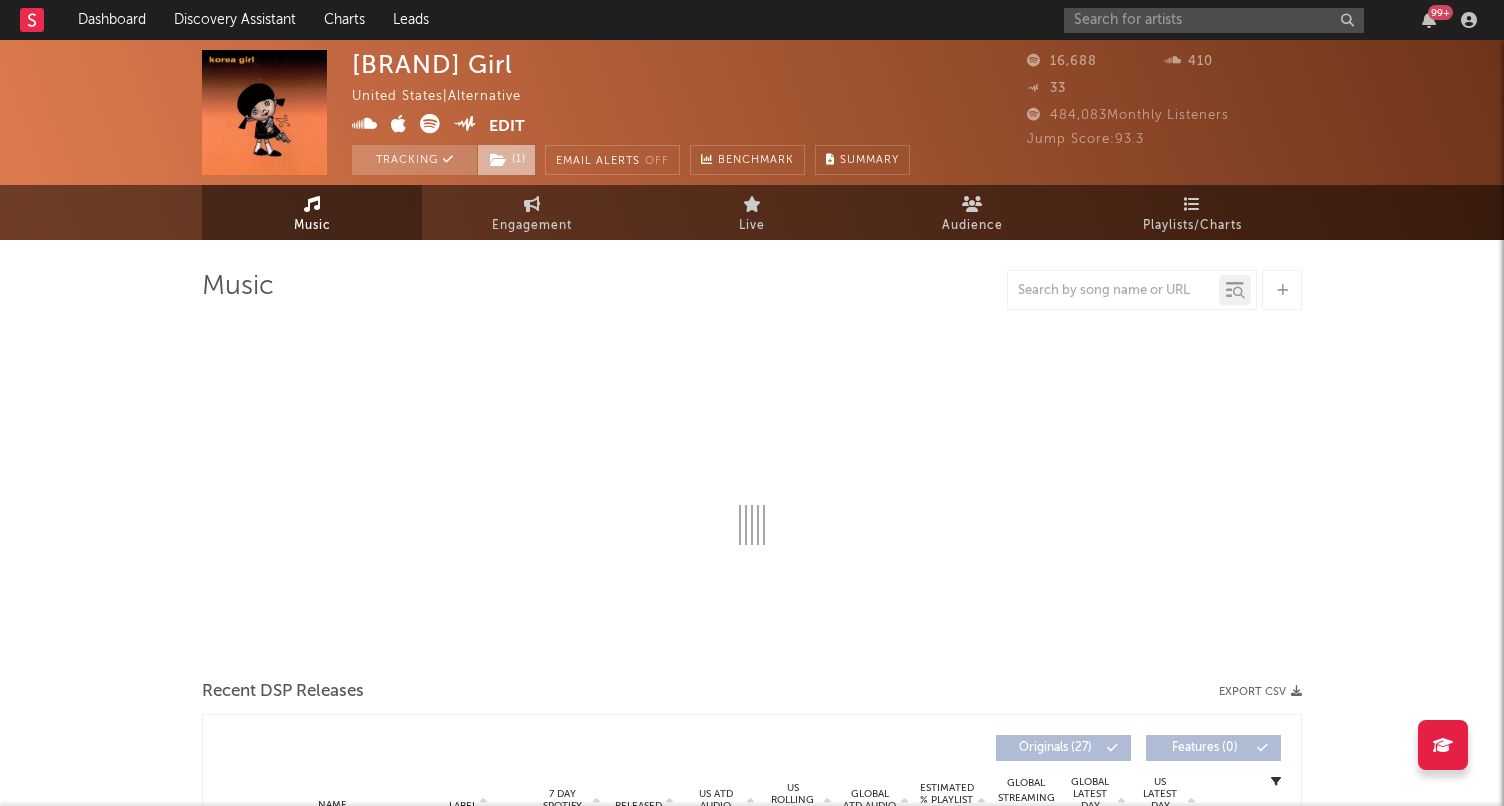 click at bounding box center [498, 160] 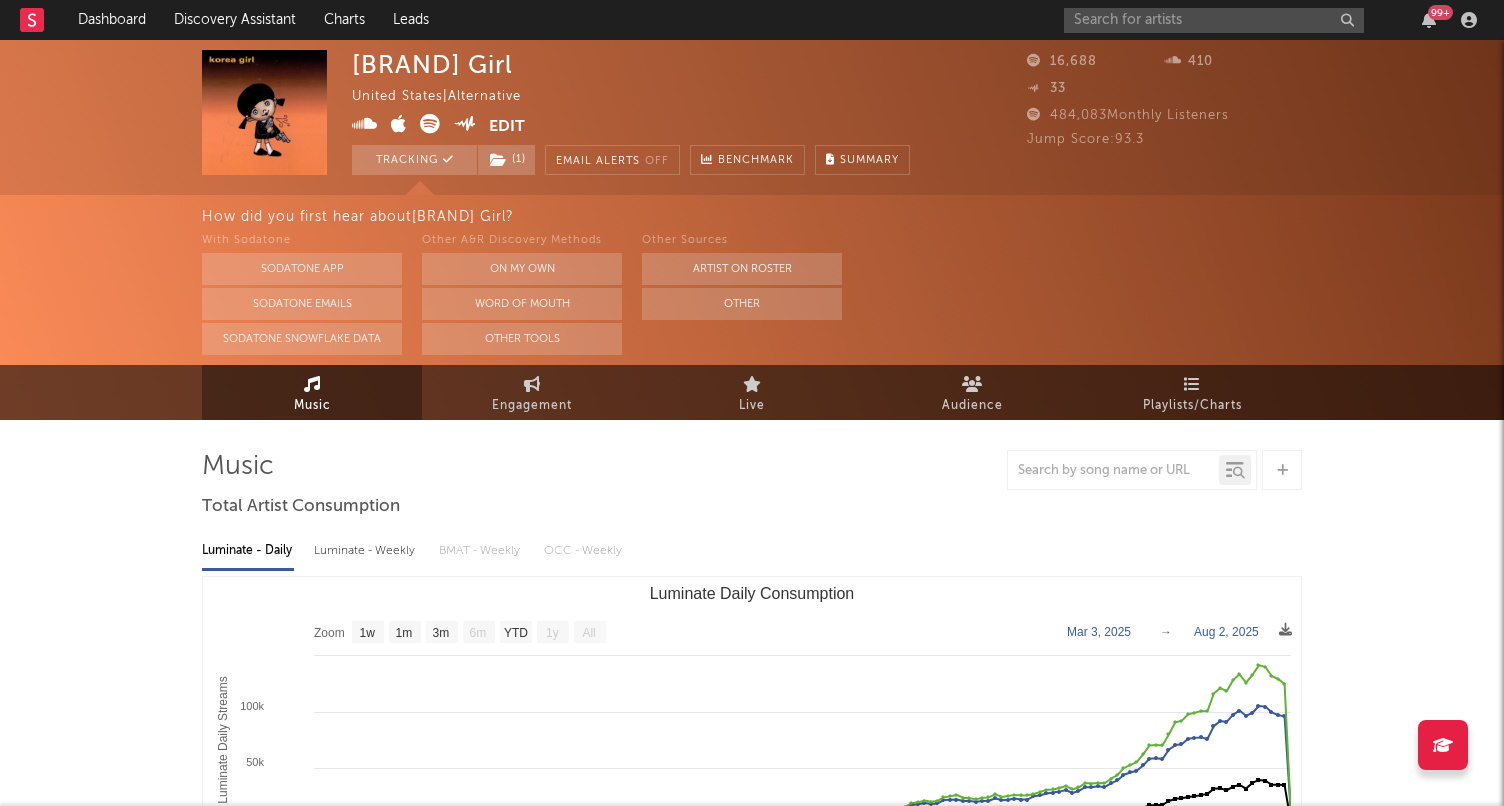 click on "Music Total Artist Consumption Luminate - Daily Luminate - Weekly BMAT - Weekly OCC - Weekly Zoom 1w 1m 3m 6m YTD 1y All 2025-03-03 2025-08-02 Created with Highcharts 10.3.3 Luminate Daily Streams Luminate Daily Consumption 10. Mar 24. Mar 7. Apr 21. Apr 5. May 19. May 2. Jun 16. Jun 30. Jun 14. Jul 28. Jul Apr '25 May '25 Jun '25 Jul '25 0 50k 100k 150k Zoom 1w 1m 3m 6m YTD 1y All Mar 3, 2025 → Aug 2, 2025 US Streaming On-Demand Audio Global Streaming On-Demand Audio Ex-US Streaming On-Demand Audio Recent DSP Releases Export CSV Label Label 7 Day Spotify Plays Released US ATD Audio Streams US Rolling 7D Audio Streams Global ATD Audio Streams Estimated % Playlist Streams Last Day Global Latest Day Audio Streams US Latest Day Audio Streams Spotify Popularity Streams / 7d Growth Originals ( 27 ) Features ( 0 ) Name Copyright Label Album Names Composer Names 7 Day Spotify Plays Last Day Spotify Plays ATD Spotify Plays Spotify Popularity Total US Streams Total US SES Total UK Streams UK Weekly Streams" at bounding box center (752, 1670) 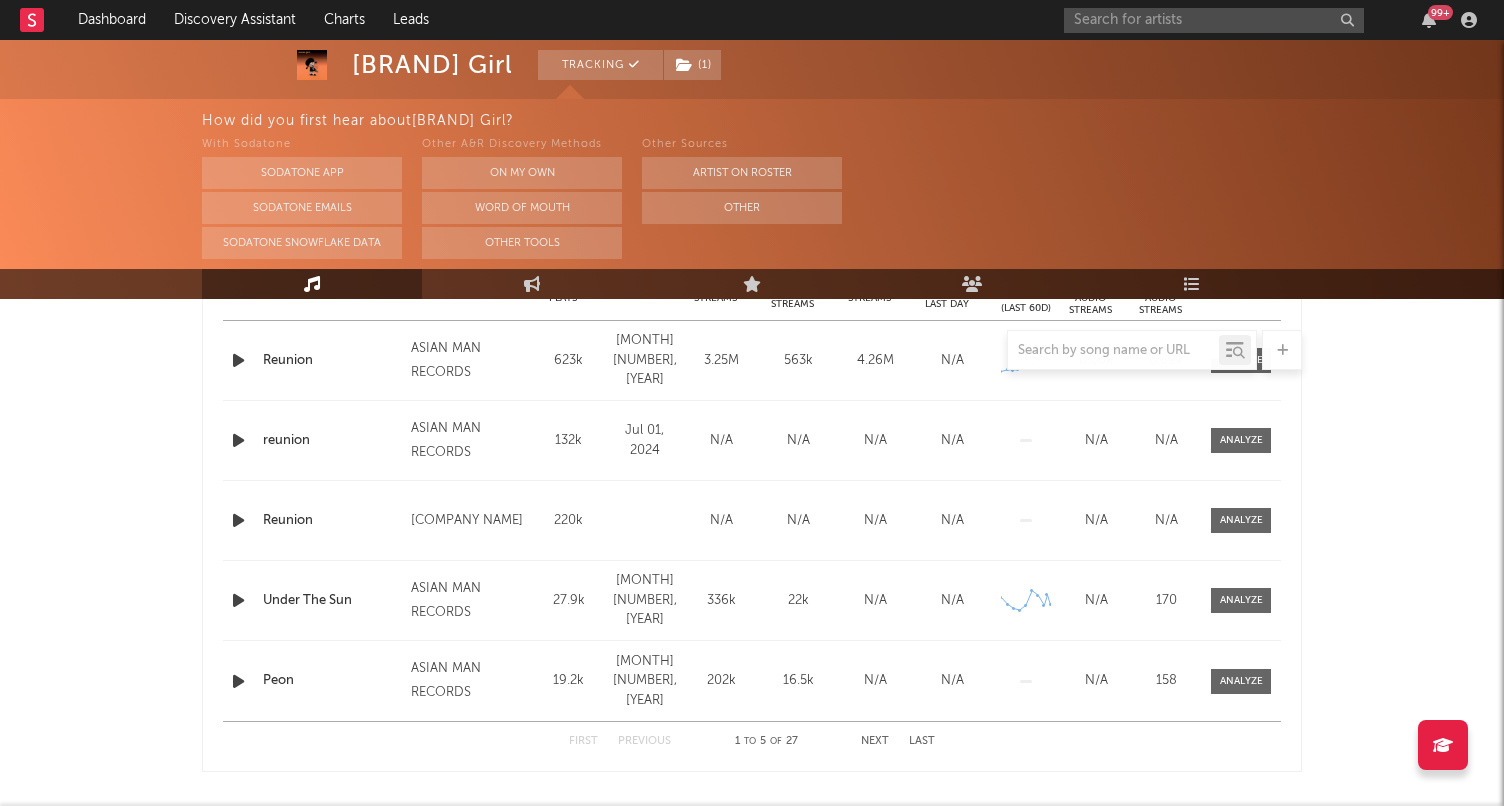 scroll, scrollTop: 810, scrollLeft: 0, axis: vertical 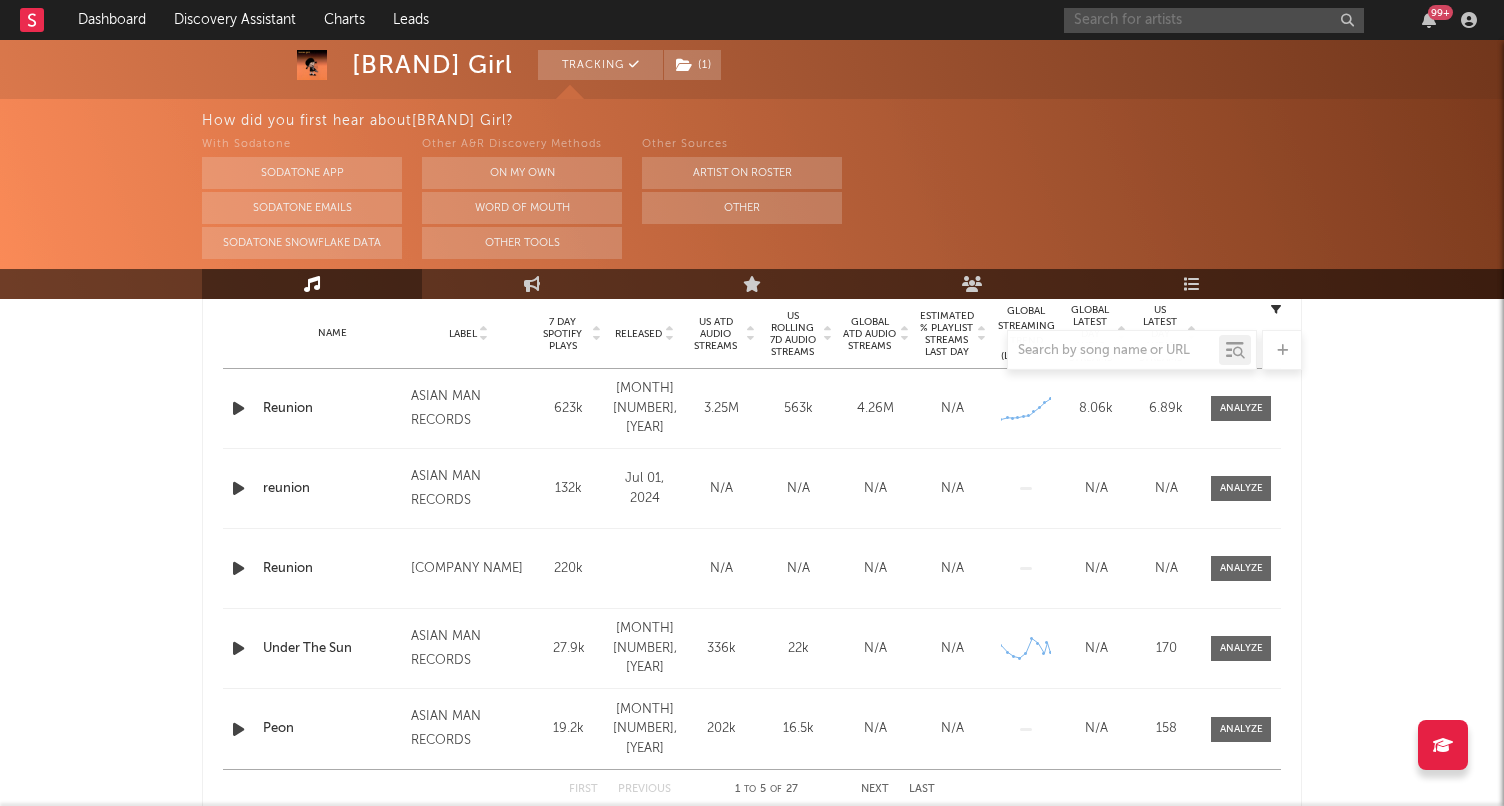 click at bounding box center (1214, 20) 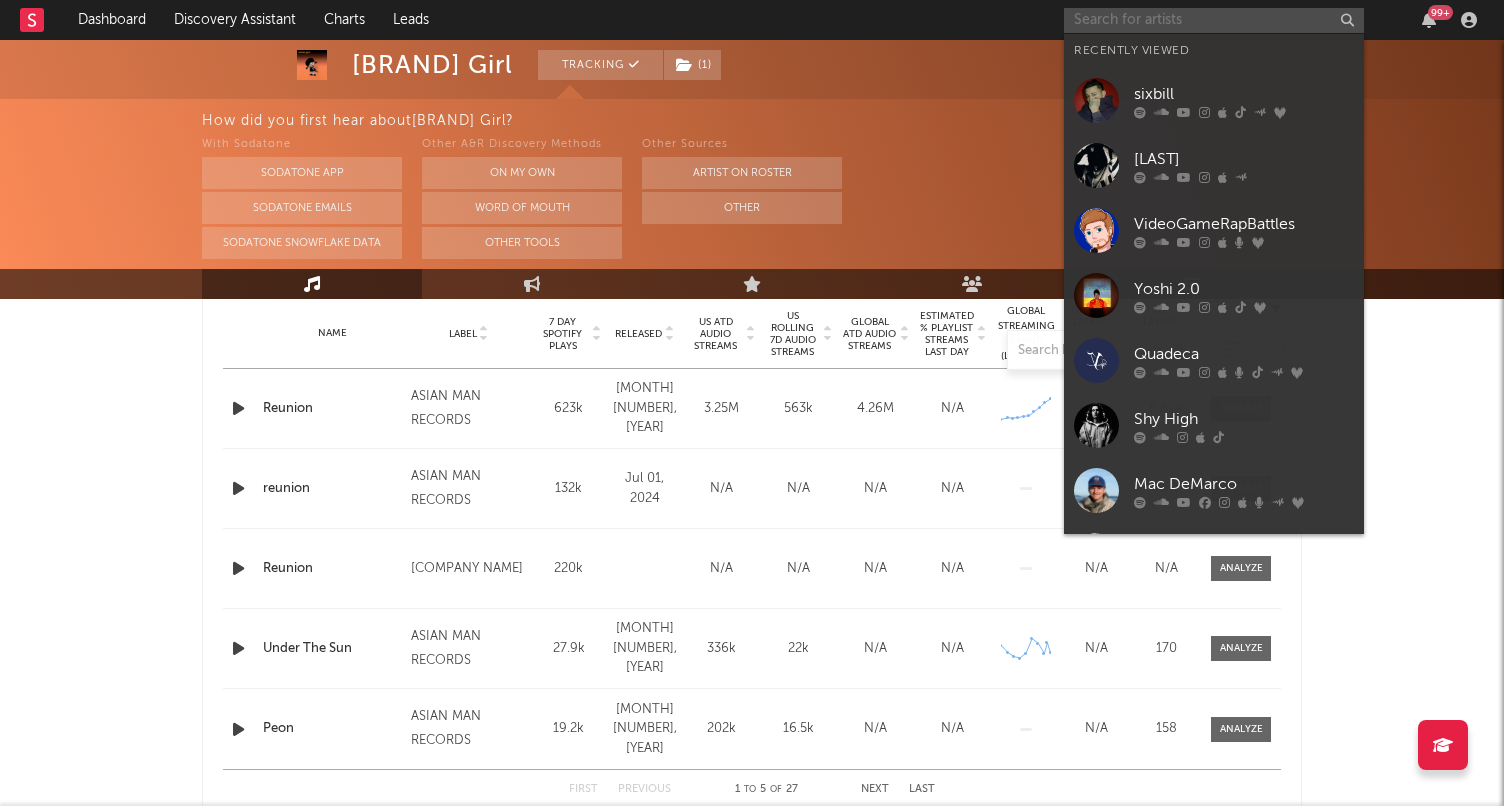 paste on "https://open.spotify.com/artist/[ID]?si=[ID]" 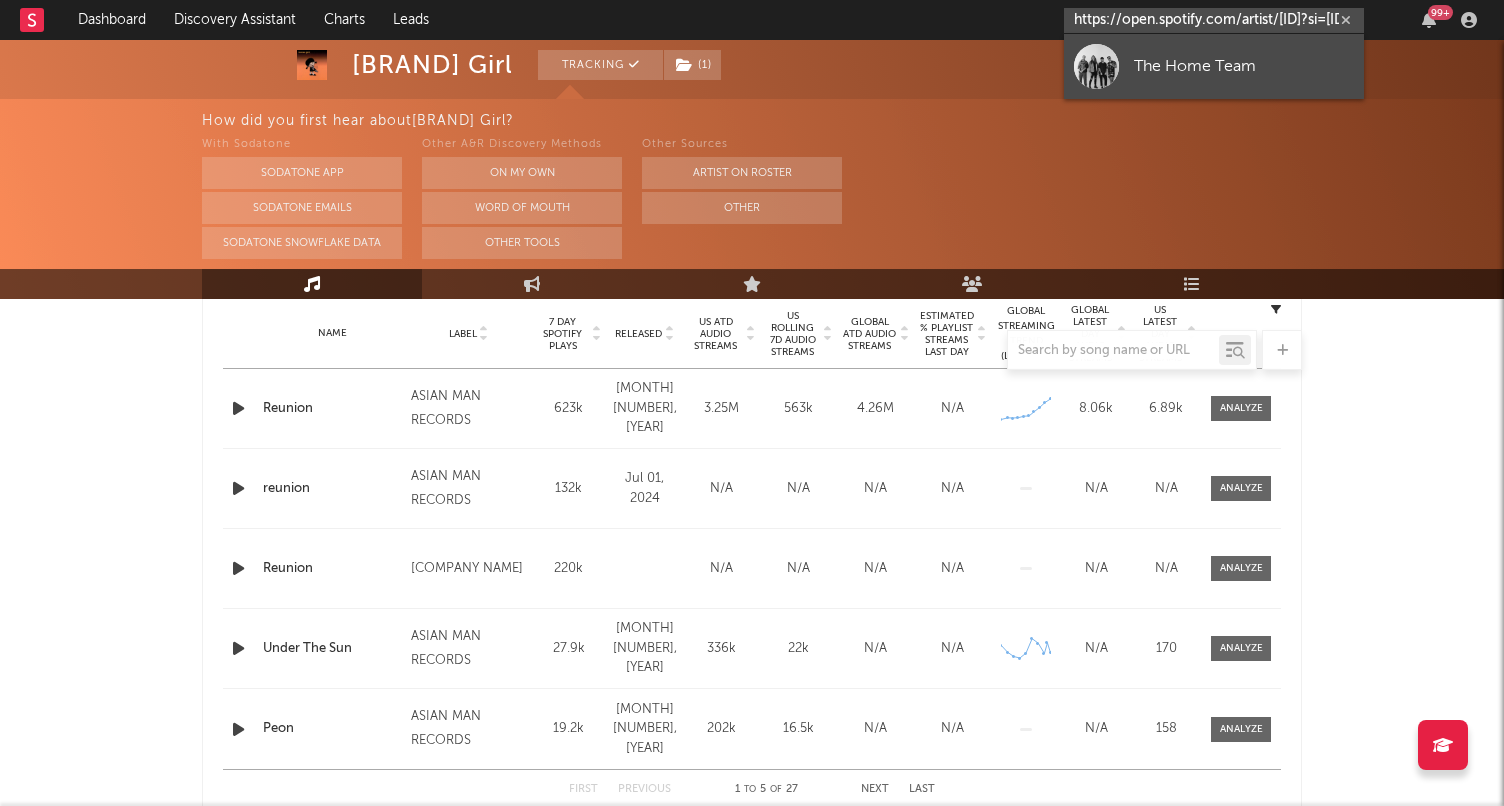 type on "https://open.spotify.com/artist/[ID]?si=[ID]" 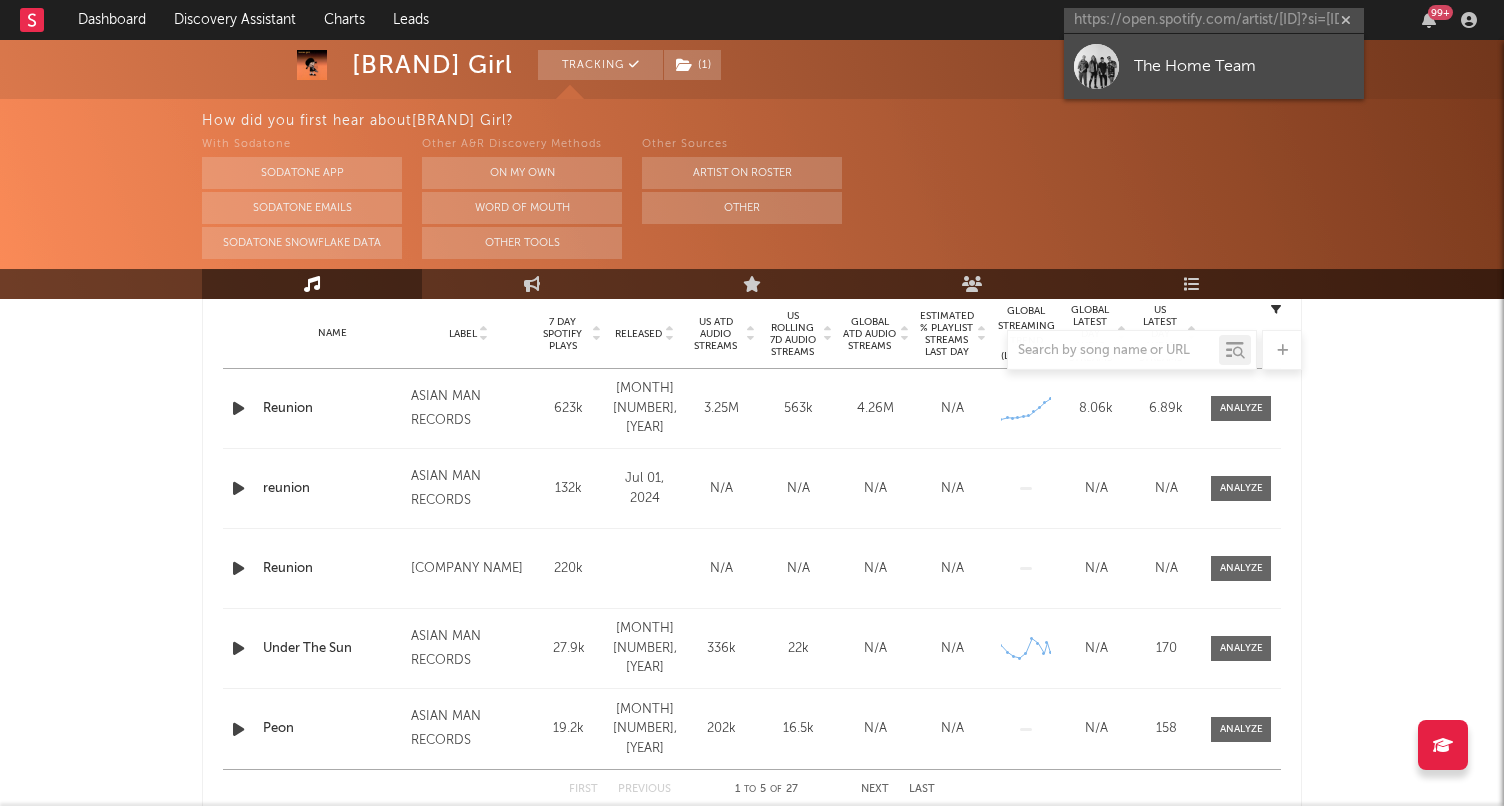 click on "The Home Team" at bounding box center [1244, 66] 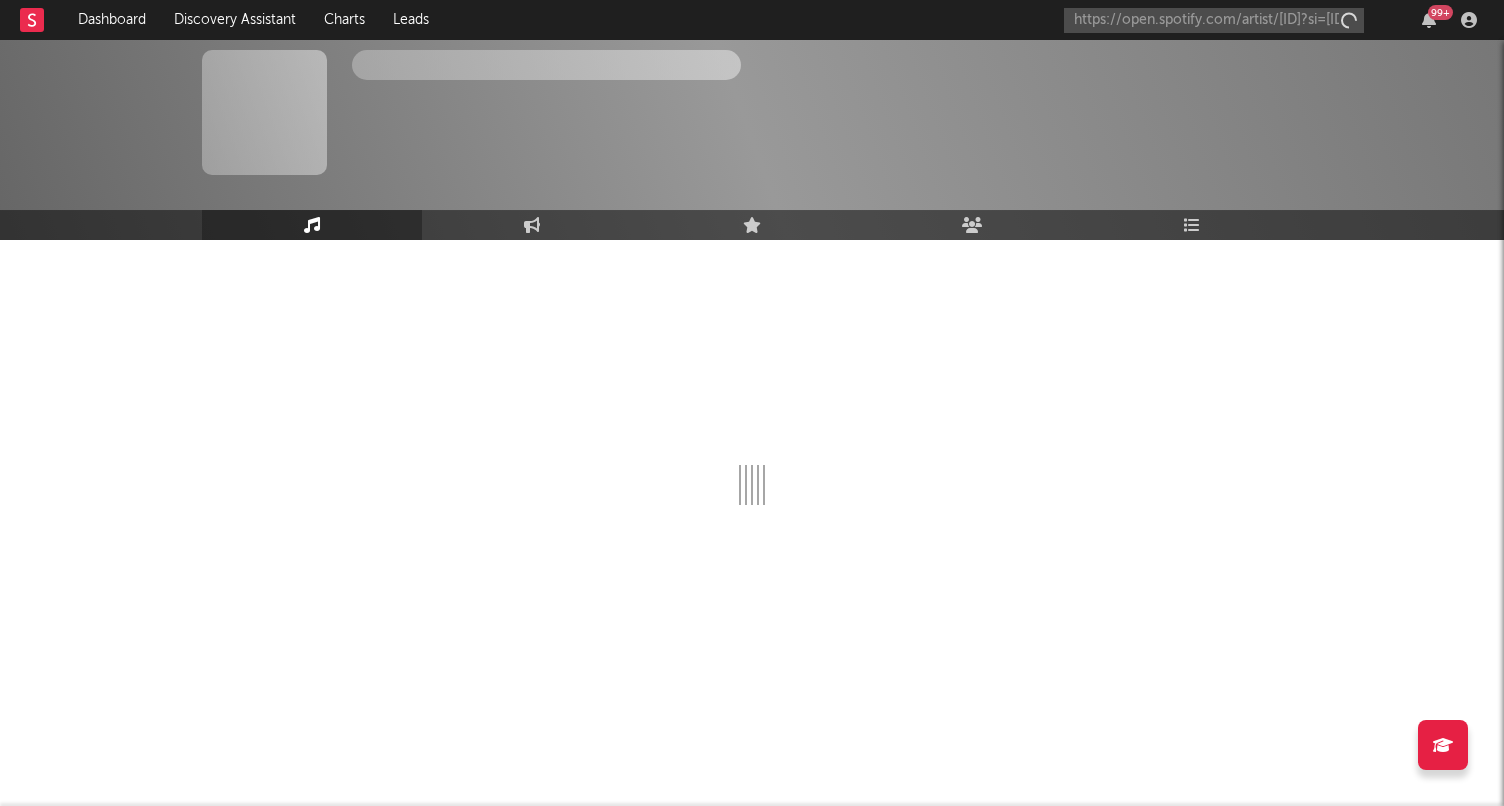 type 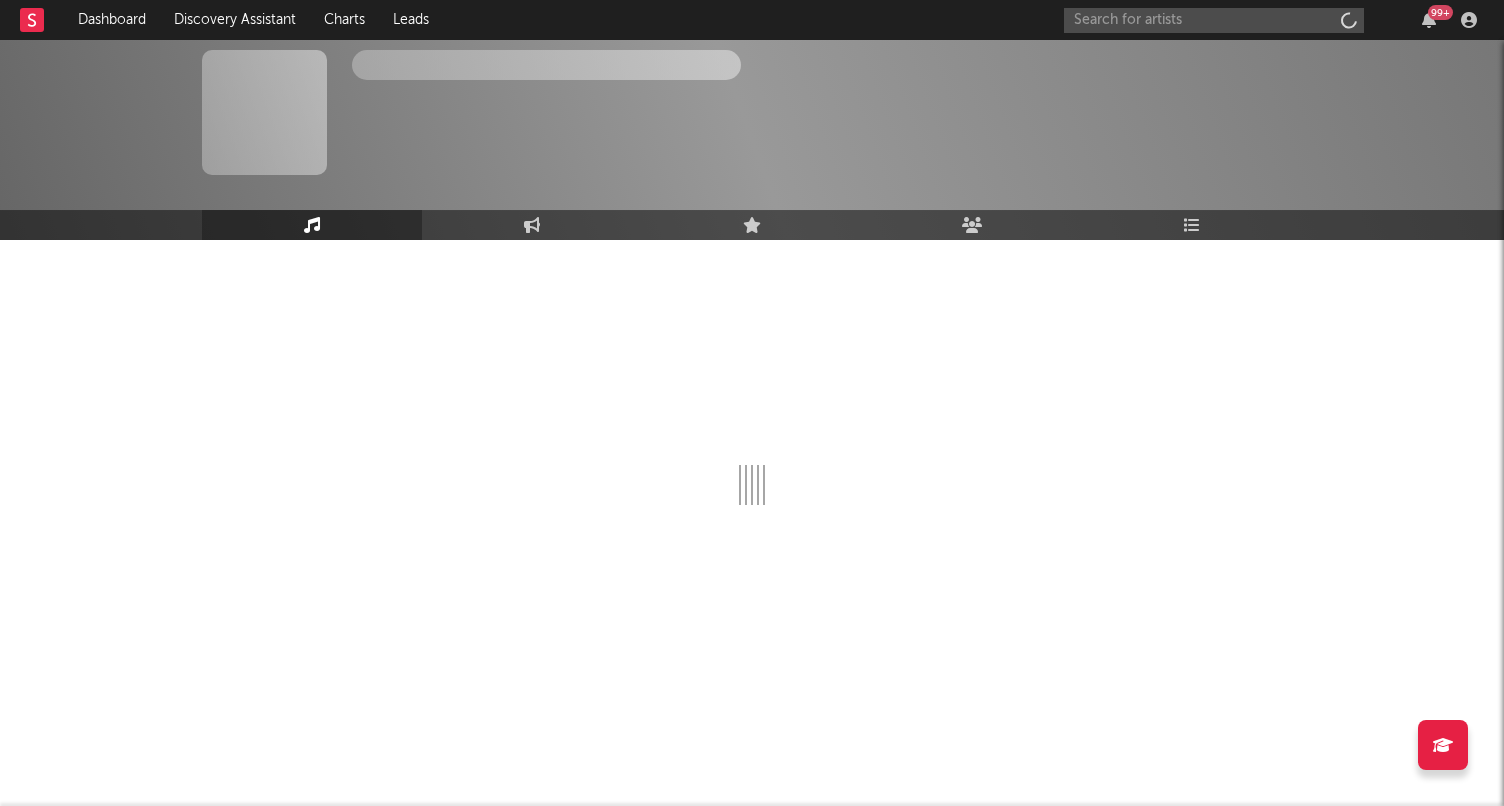 scroll, scrollTop: 0, scrollLeft: 0, axis: both 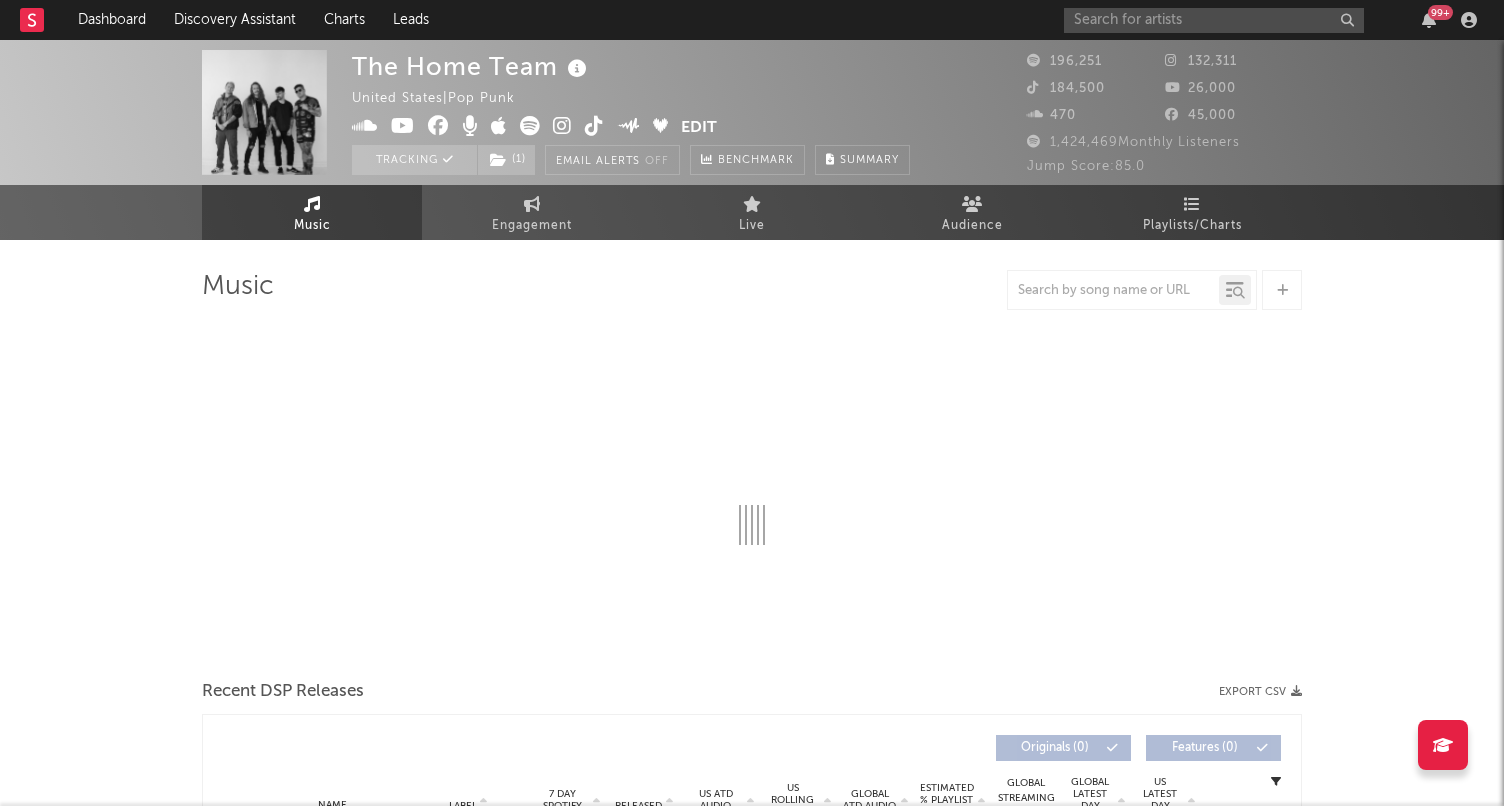select on "6m" 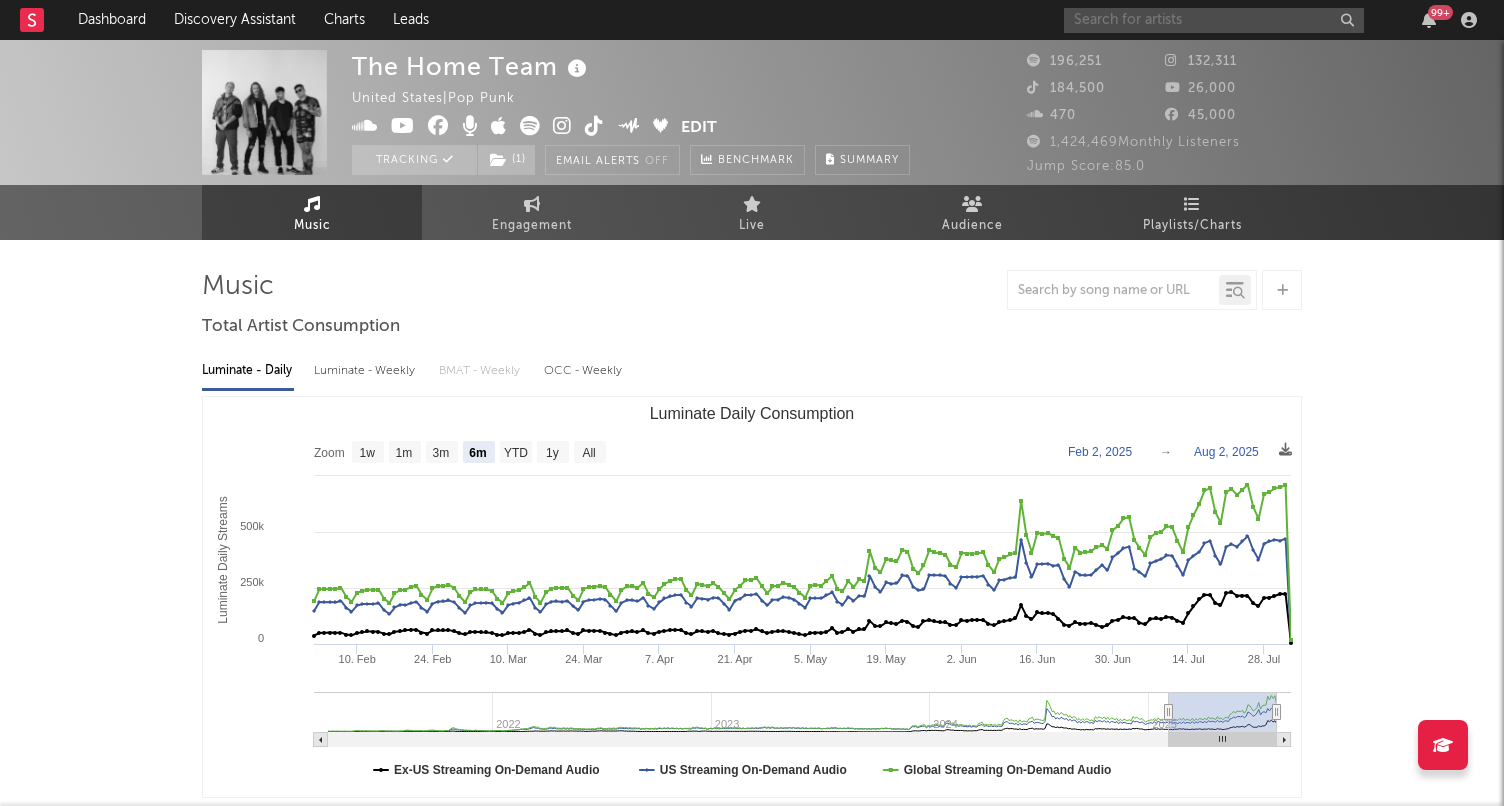 click at bounding box center [1214, 20] 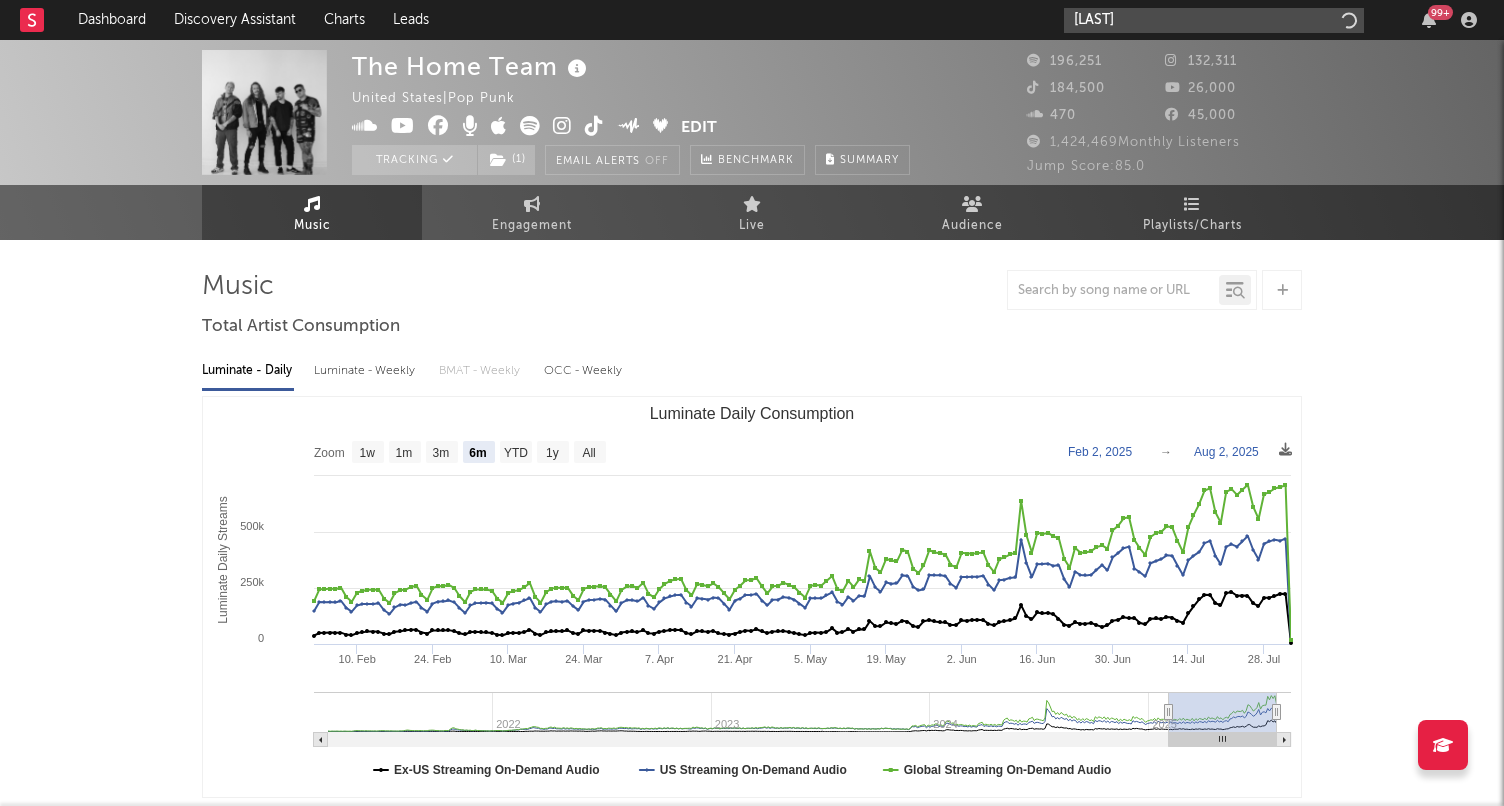 type on "[ARTIST]" 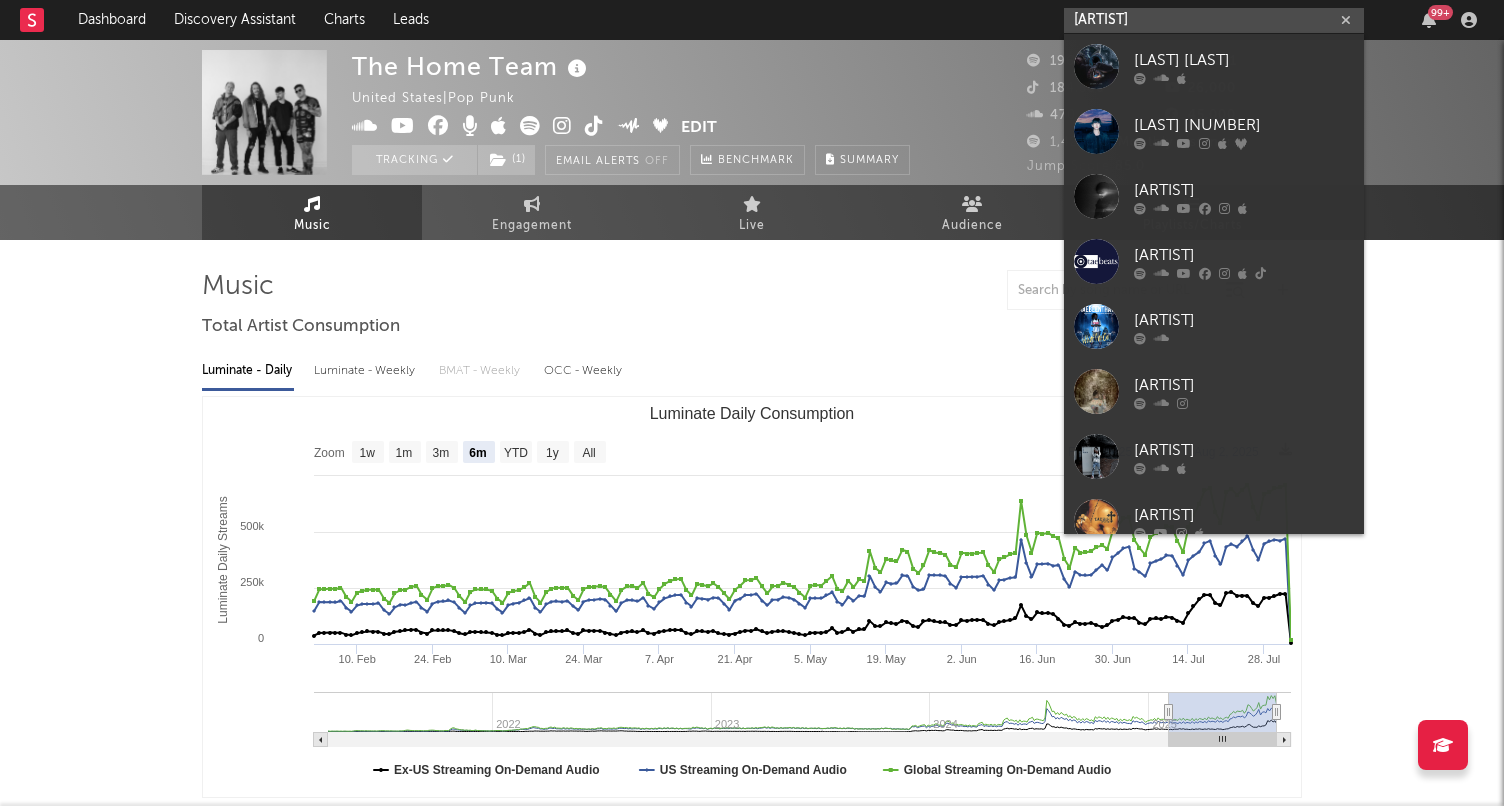 click on "[ARTIST]" at bounding box center [1214, 20] 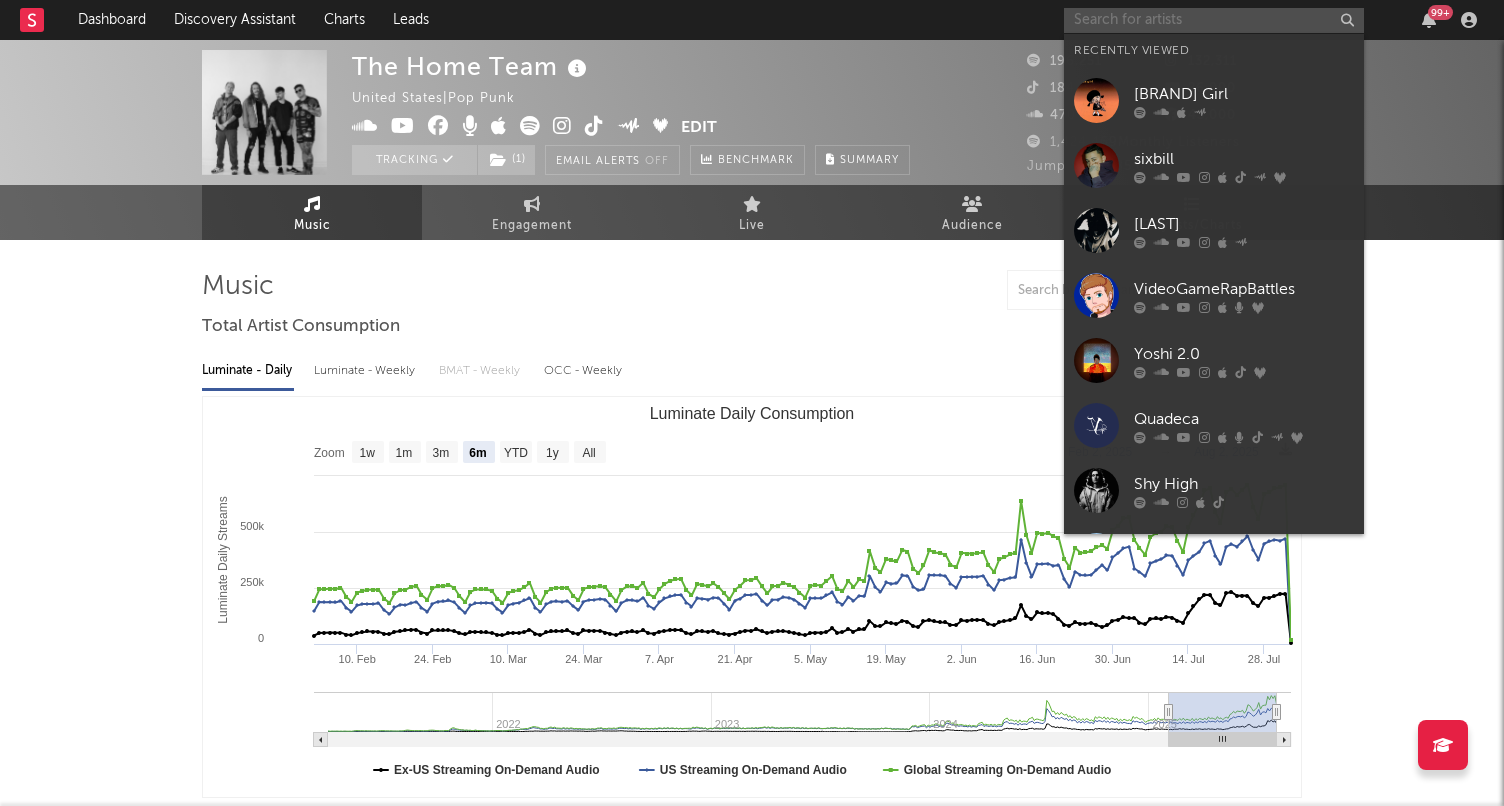 paste on "https://open.spotify.com/artist/[ID]?si=[ID]" 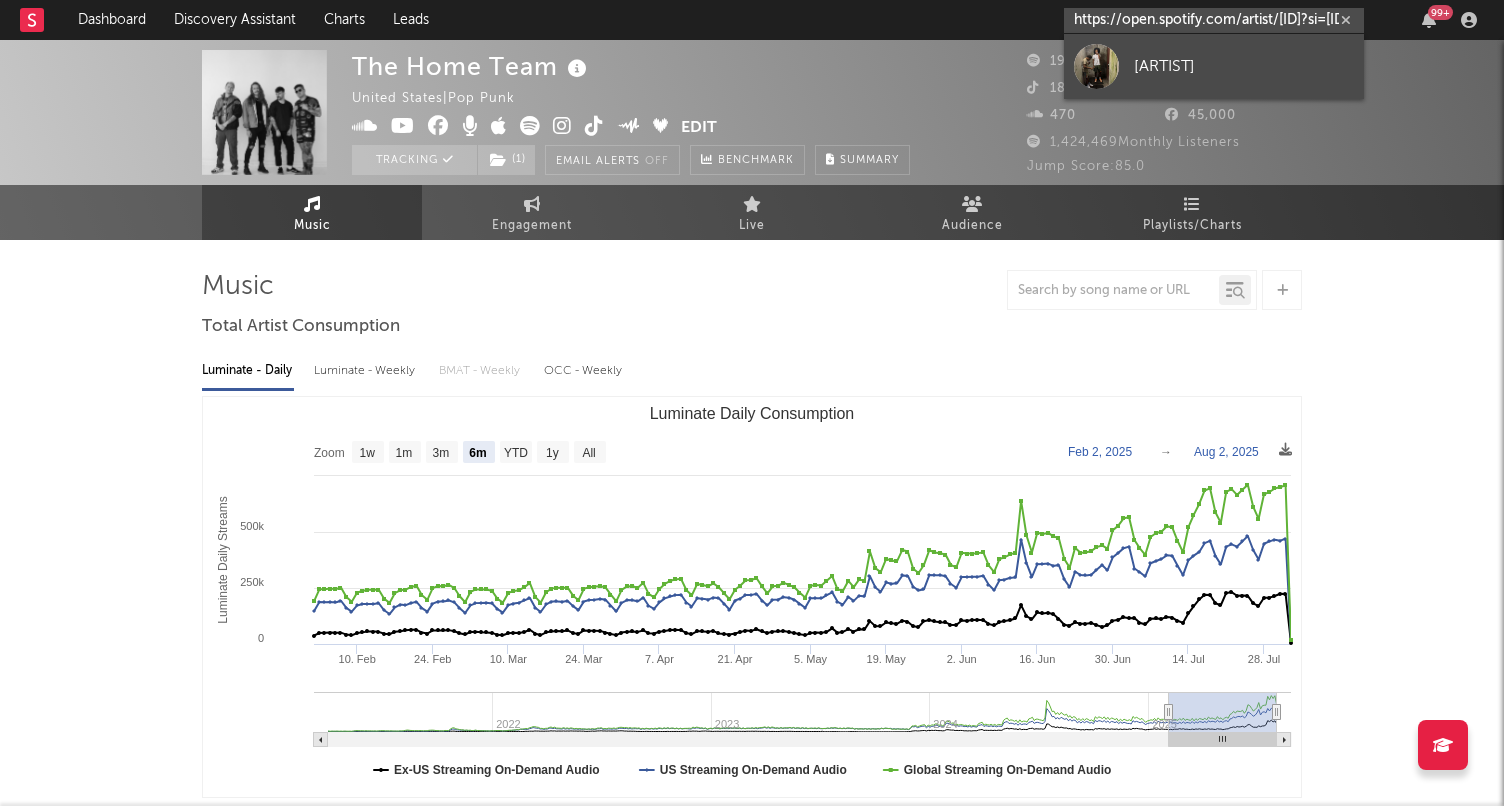 type on "https://open.spotify.com/artist/[ID]?si=[ID]" 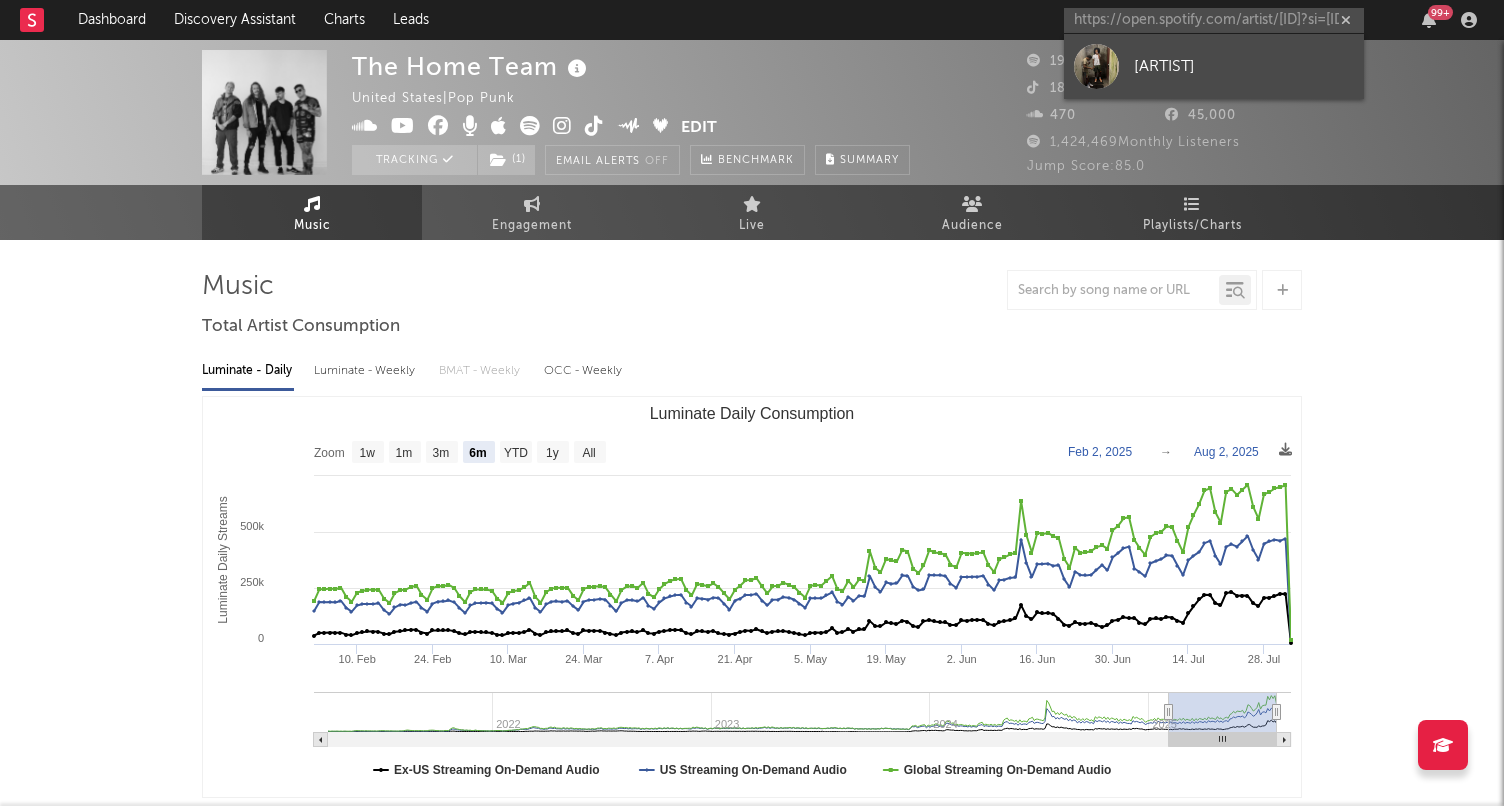 click on "[ARTIST]" at bounding box center [1244, 66] 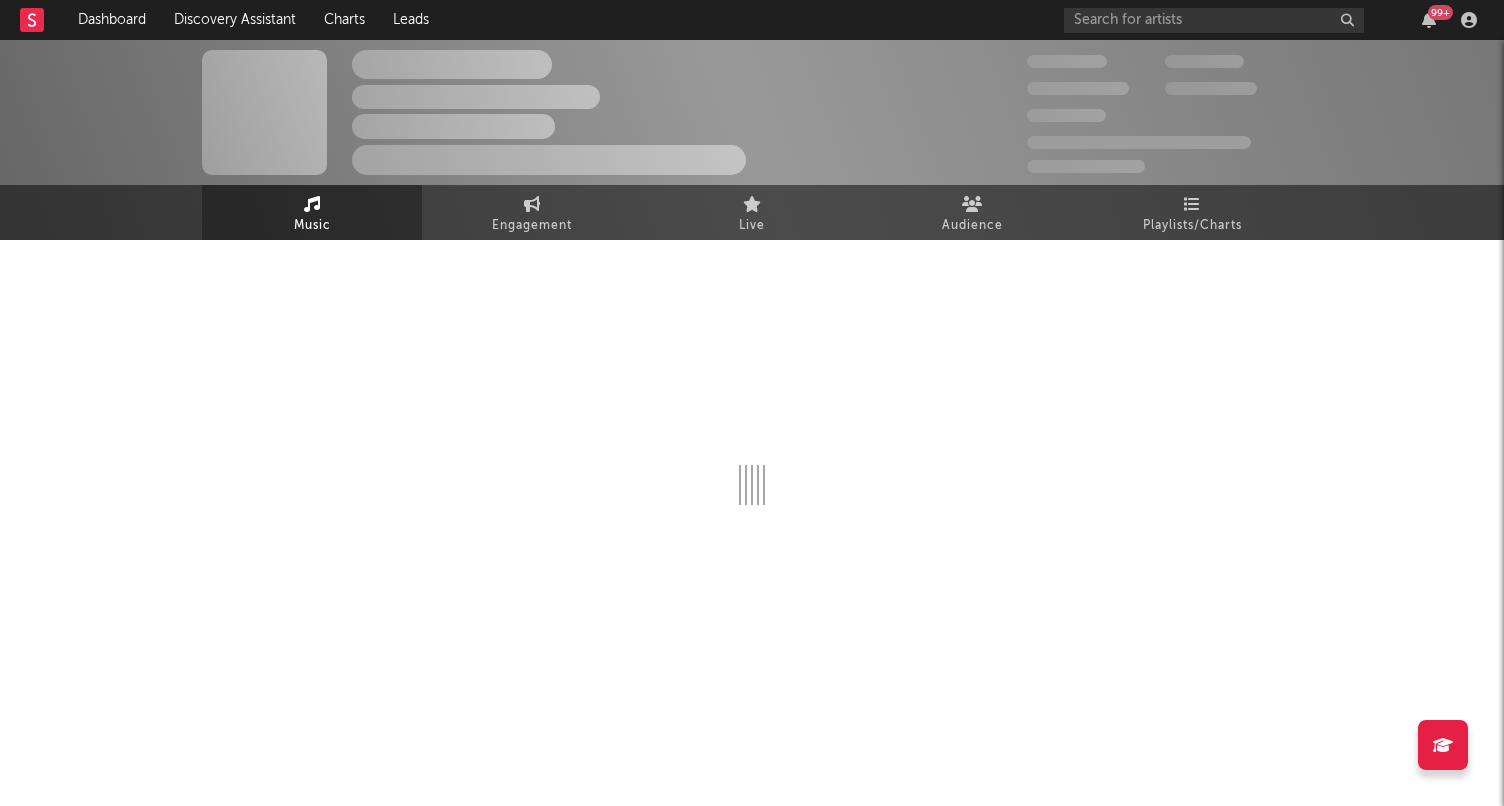 select on "1w" 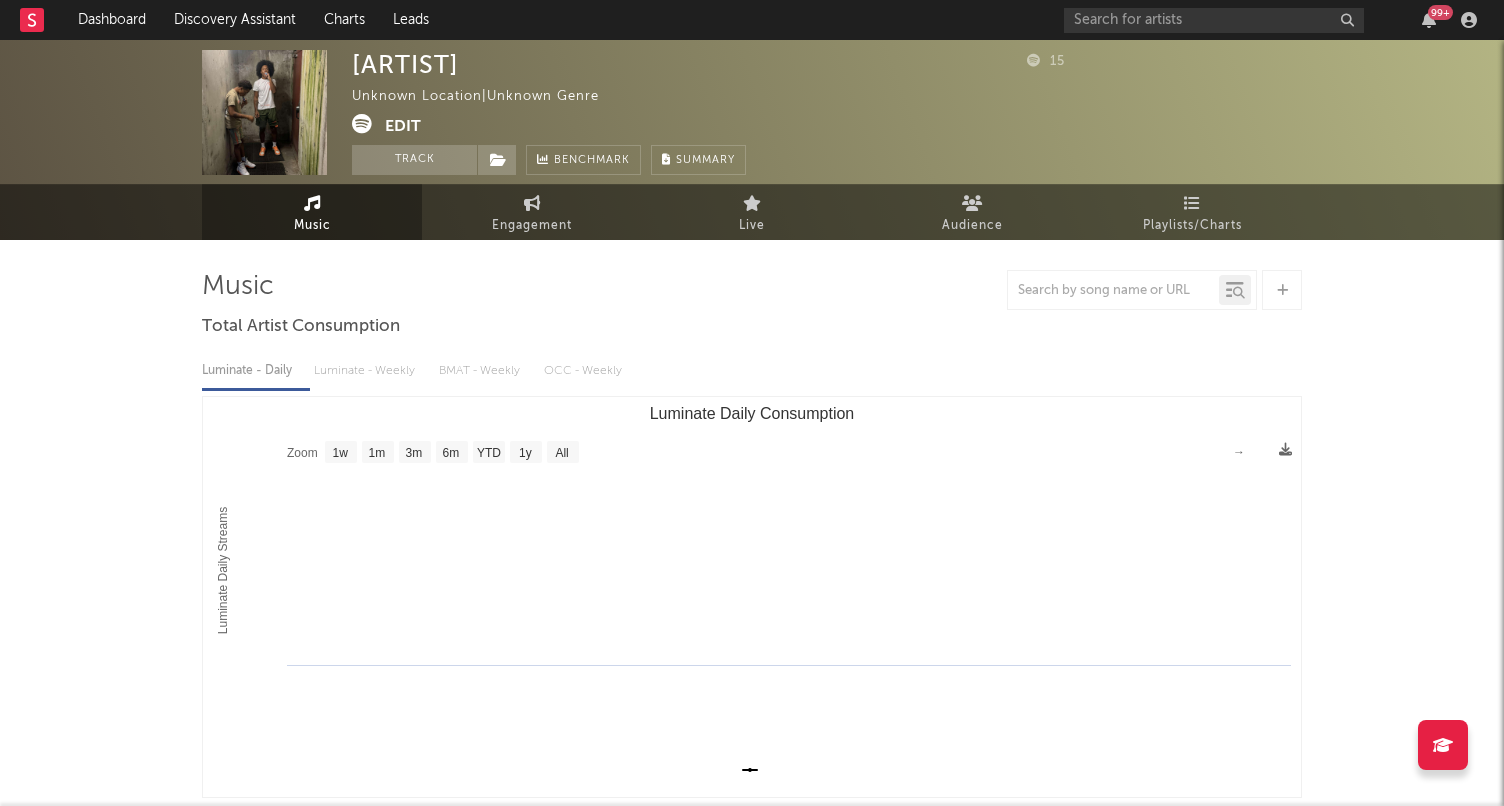 scroll, scrollTop: 0, scrollLeft: 0, axis: both 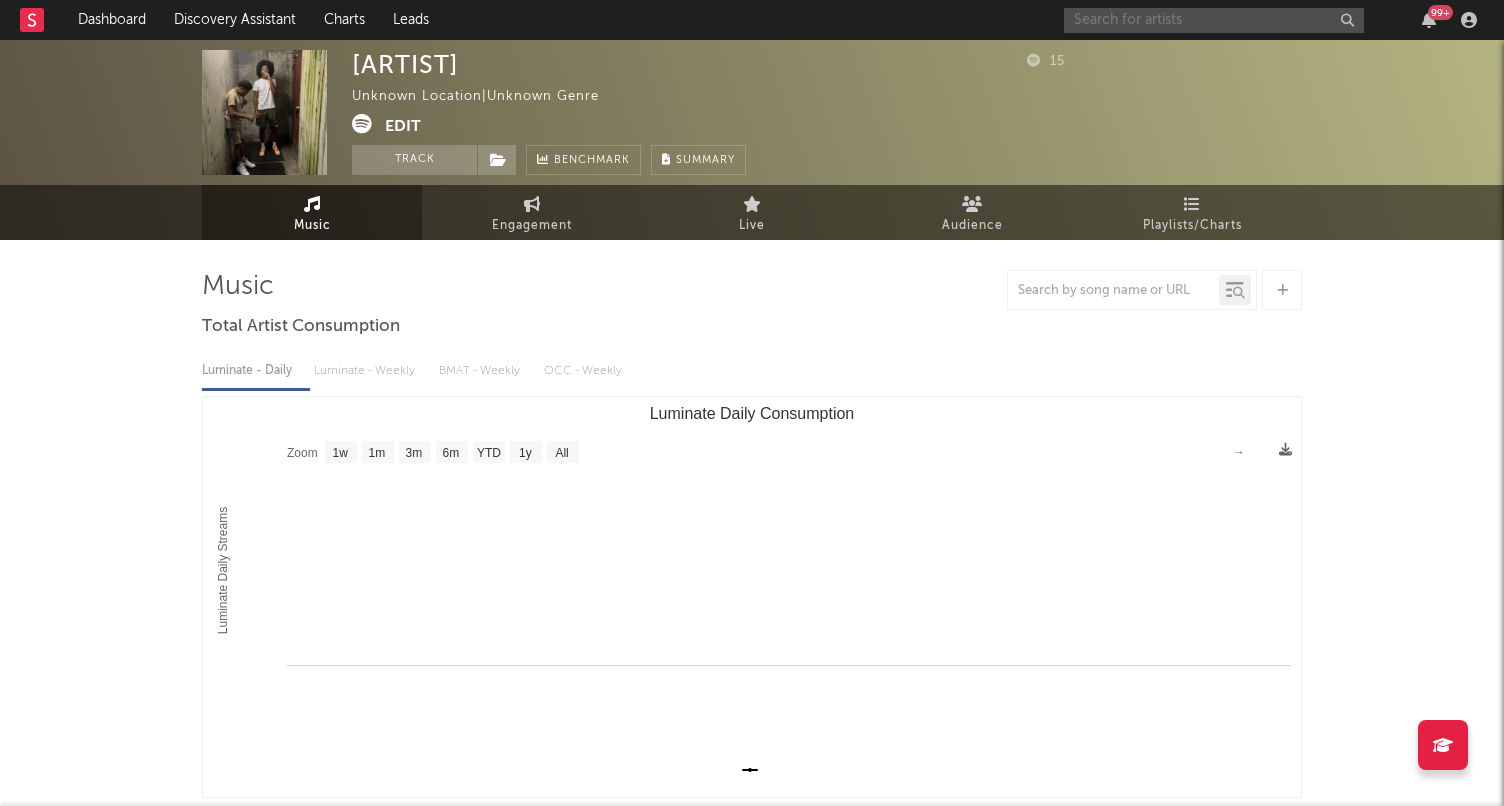 click at bounding box center [1214, 20] 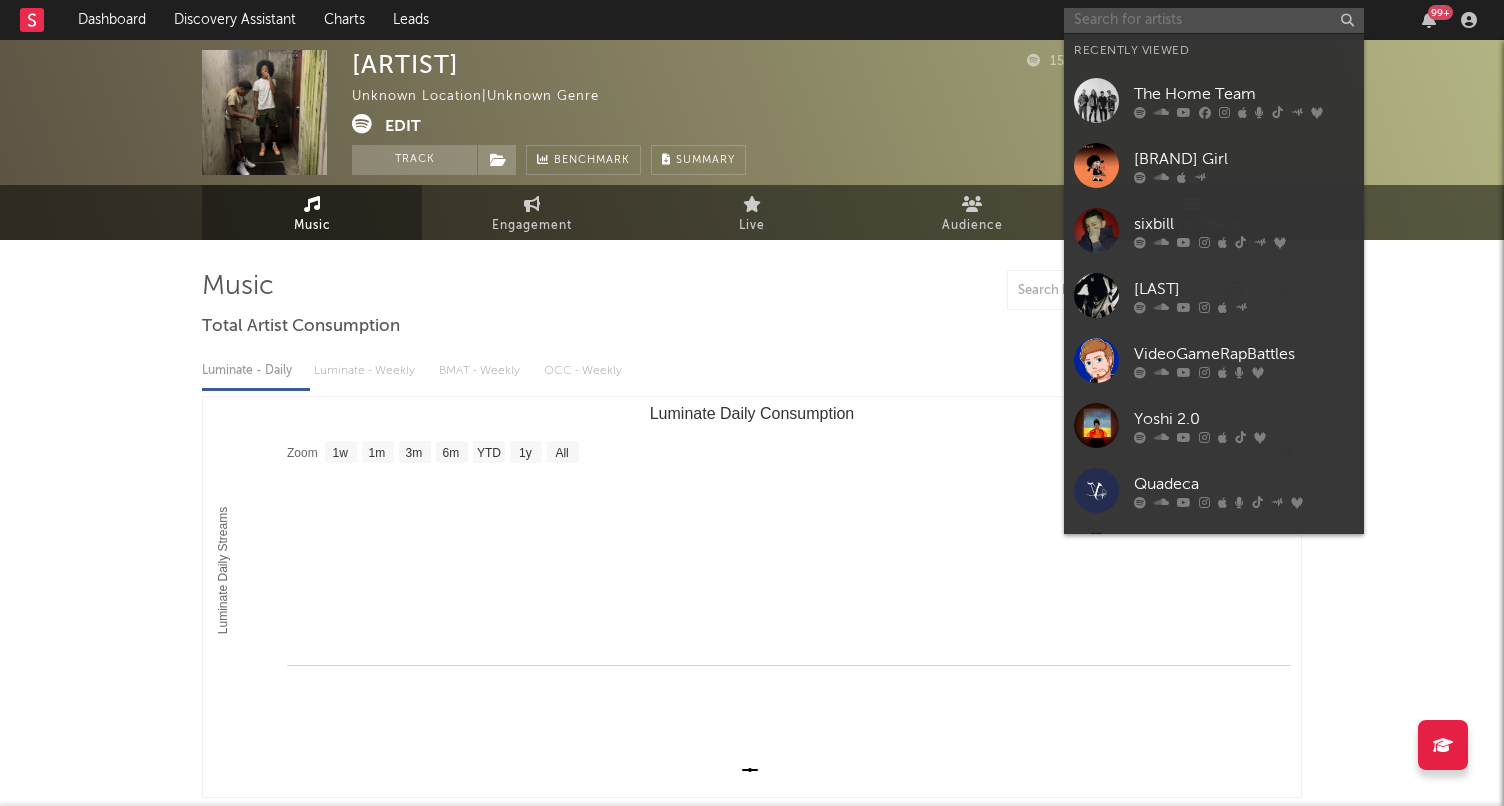 paste on "https://open.spotify.com/artist/5qCTwicUCTguc1ijgLOv9z?si=vhFByhZlQjGX1b3Ukl-uvw" 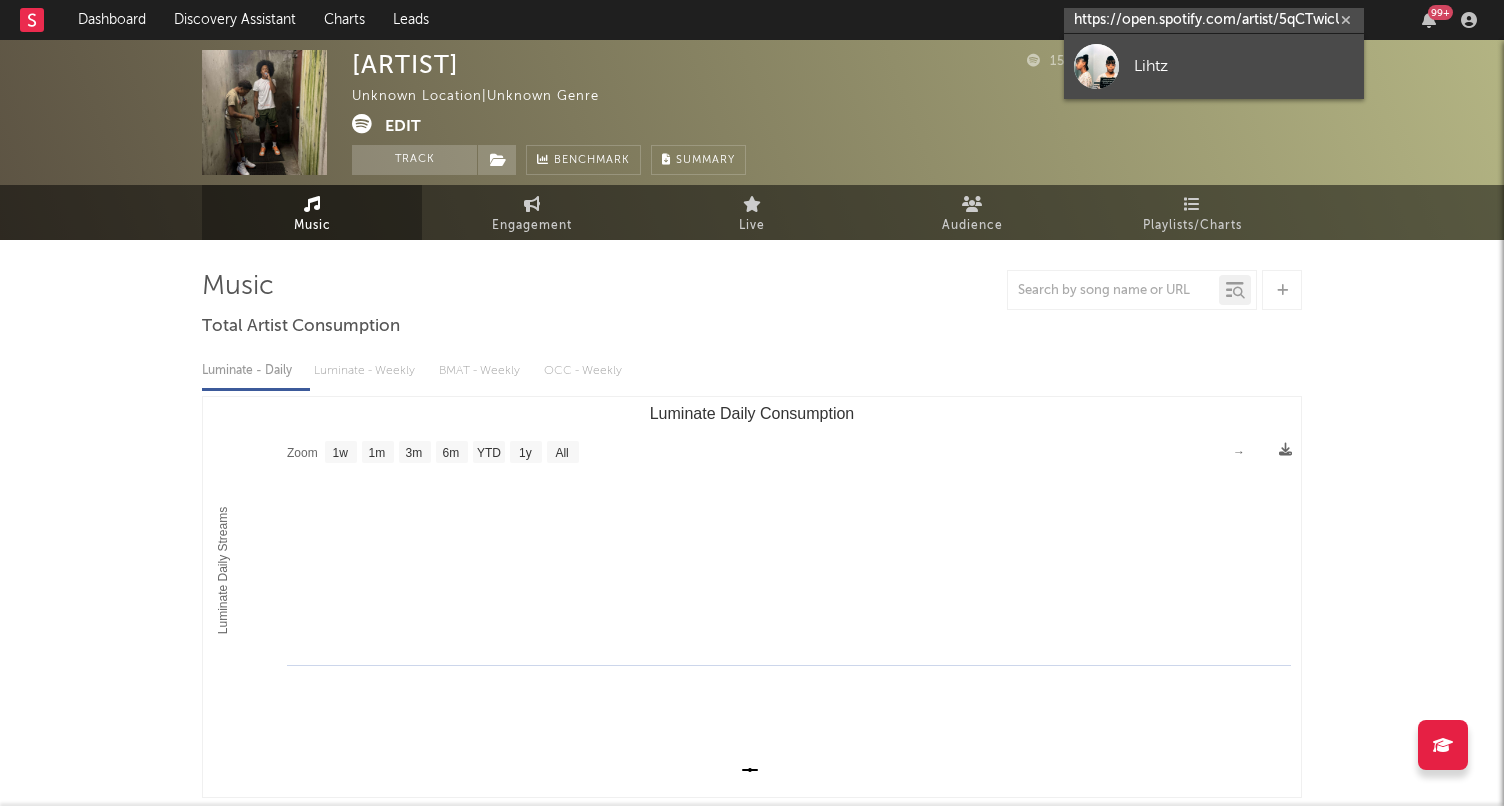 type on "https://open.spotify.com/artist/5qCTwicUCTguc1ijgLOv9z?si=vhFByhZlQjGX1b3Ukl-uvw" 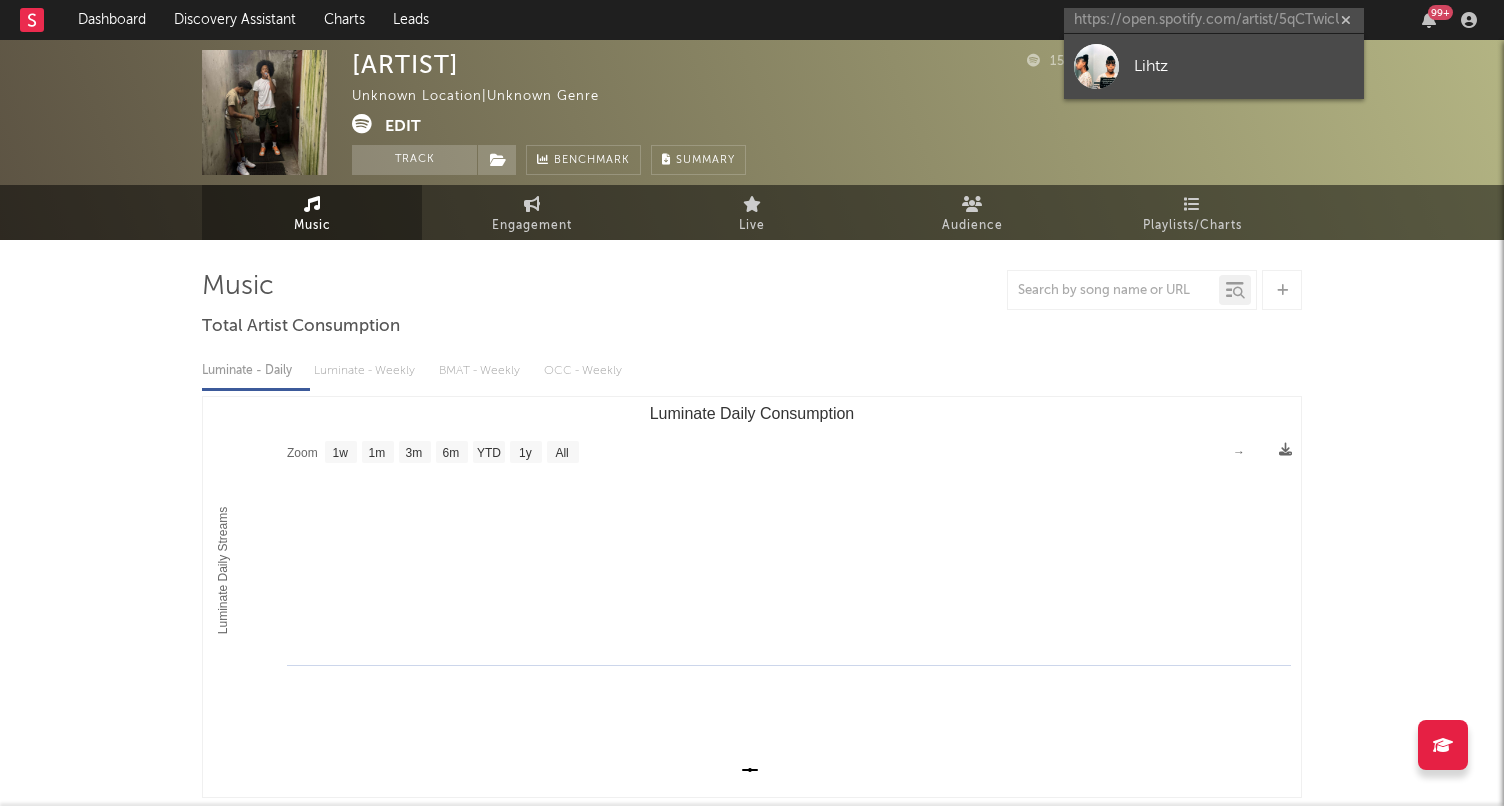 click on "Lihtz" at bounding box center [1244, 66] 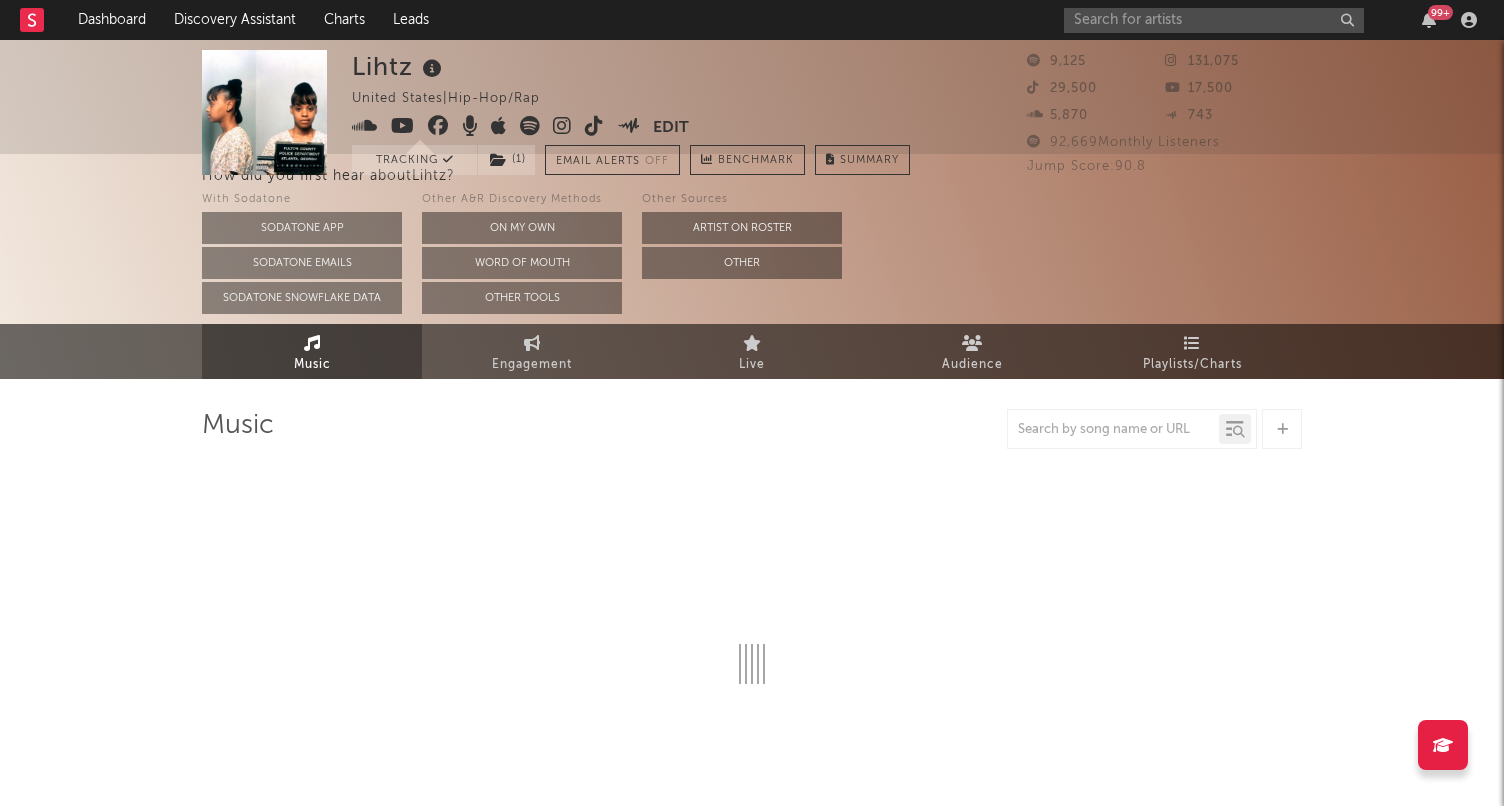 select on "6m" 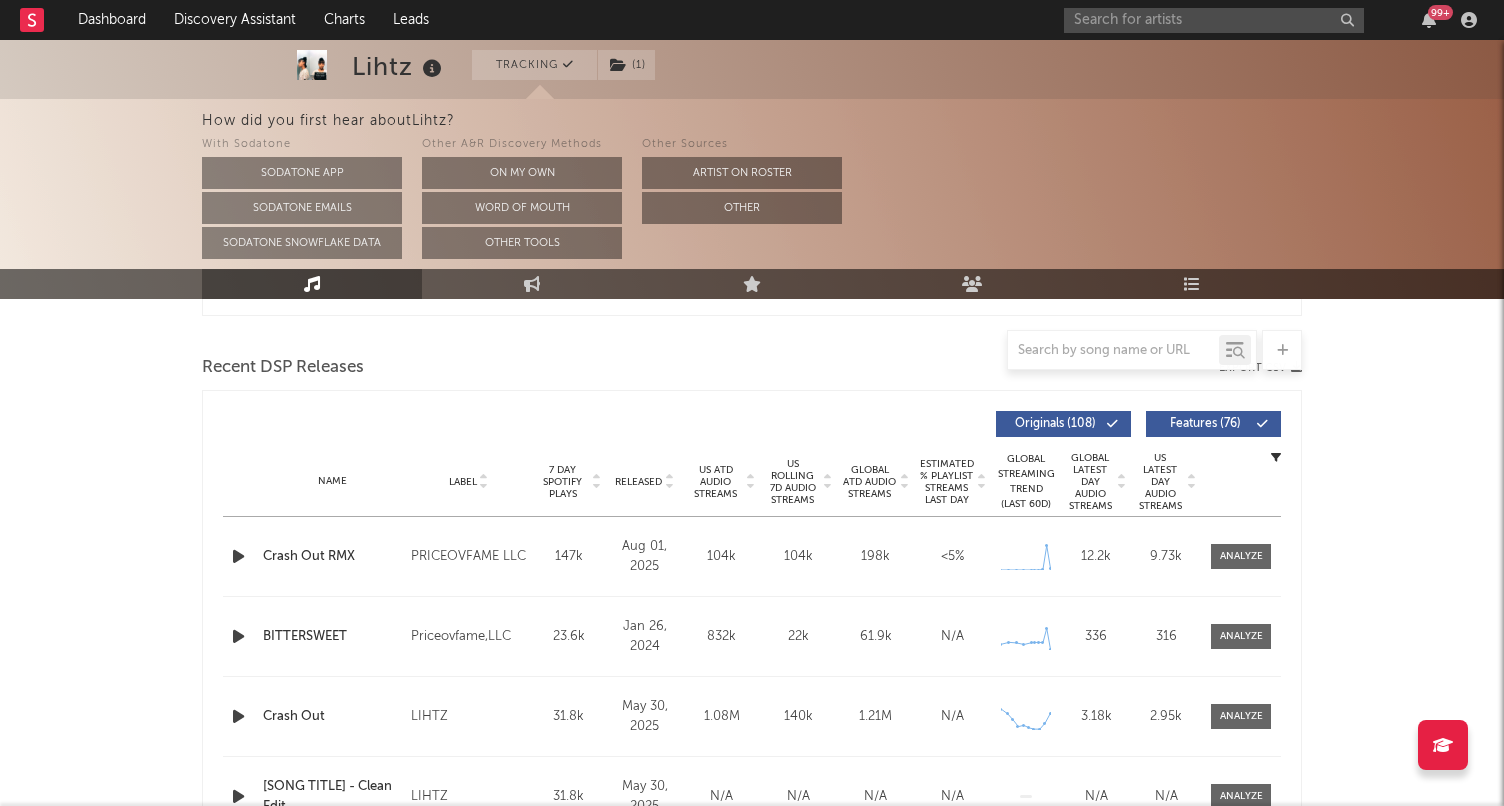 scroll, scrollTop: 701, scrollLeft: 0, axis: vertical 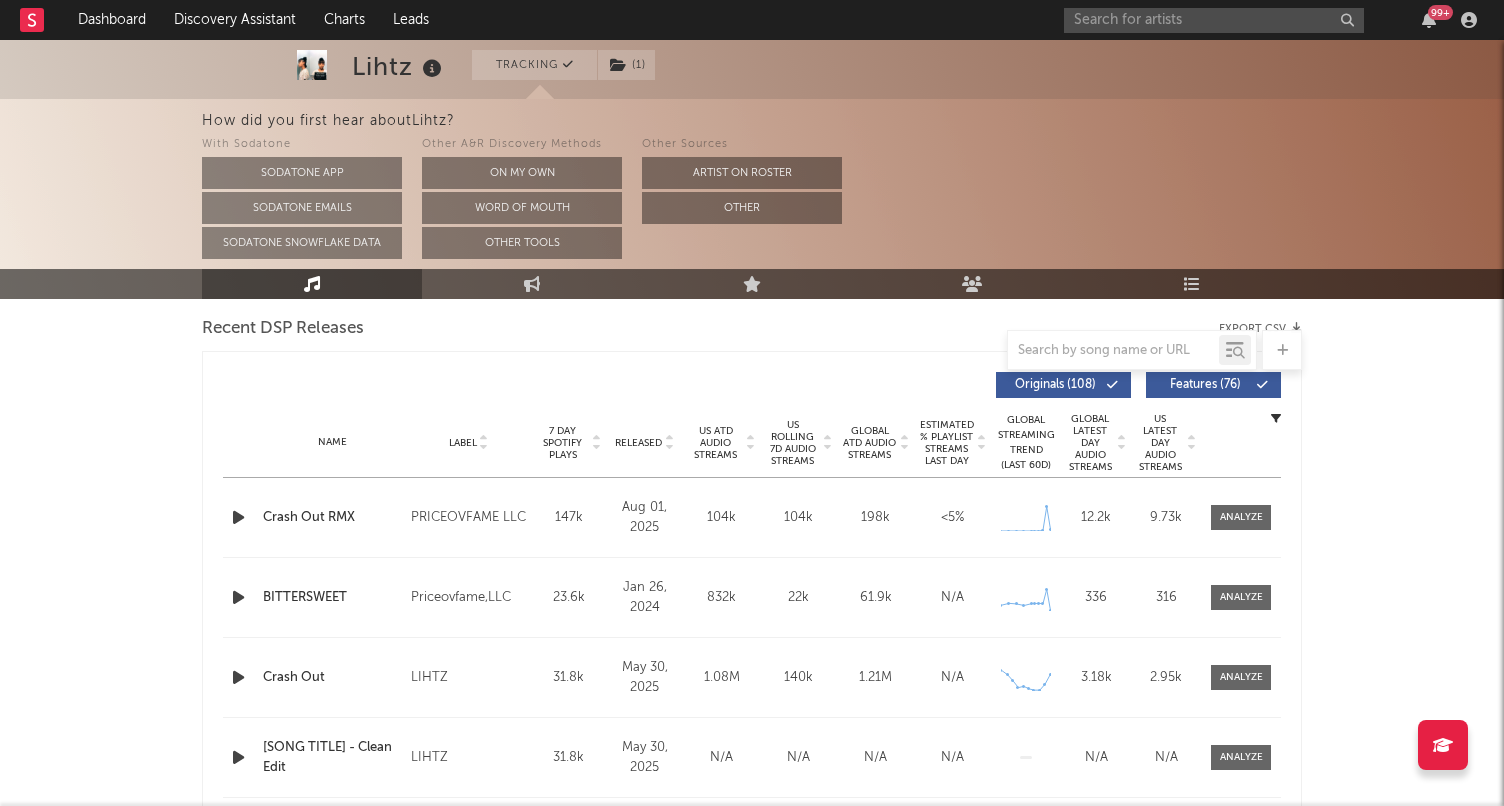 click at bounding box center (1238, 517) 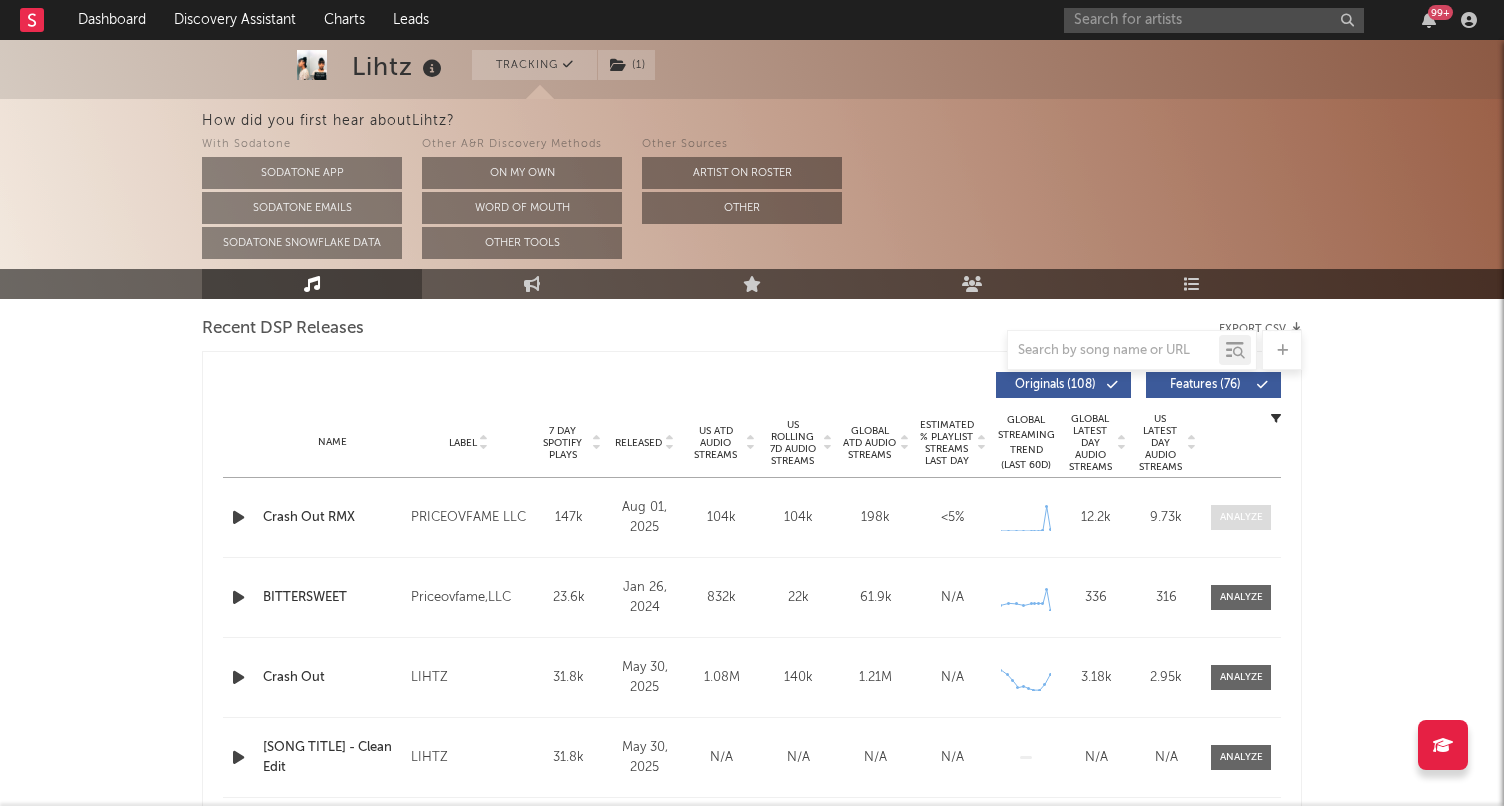 click at bounding box center (1241, 517) 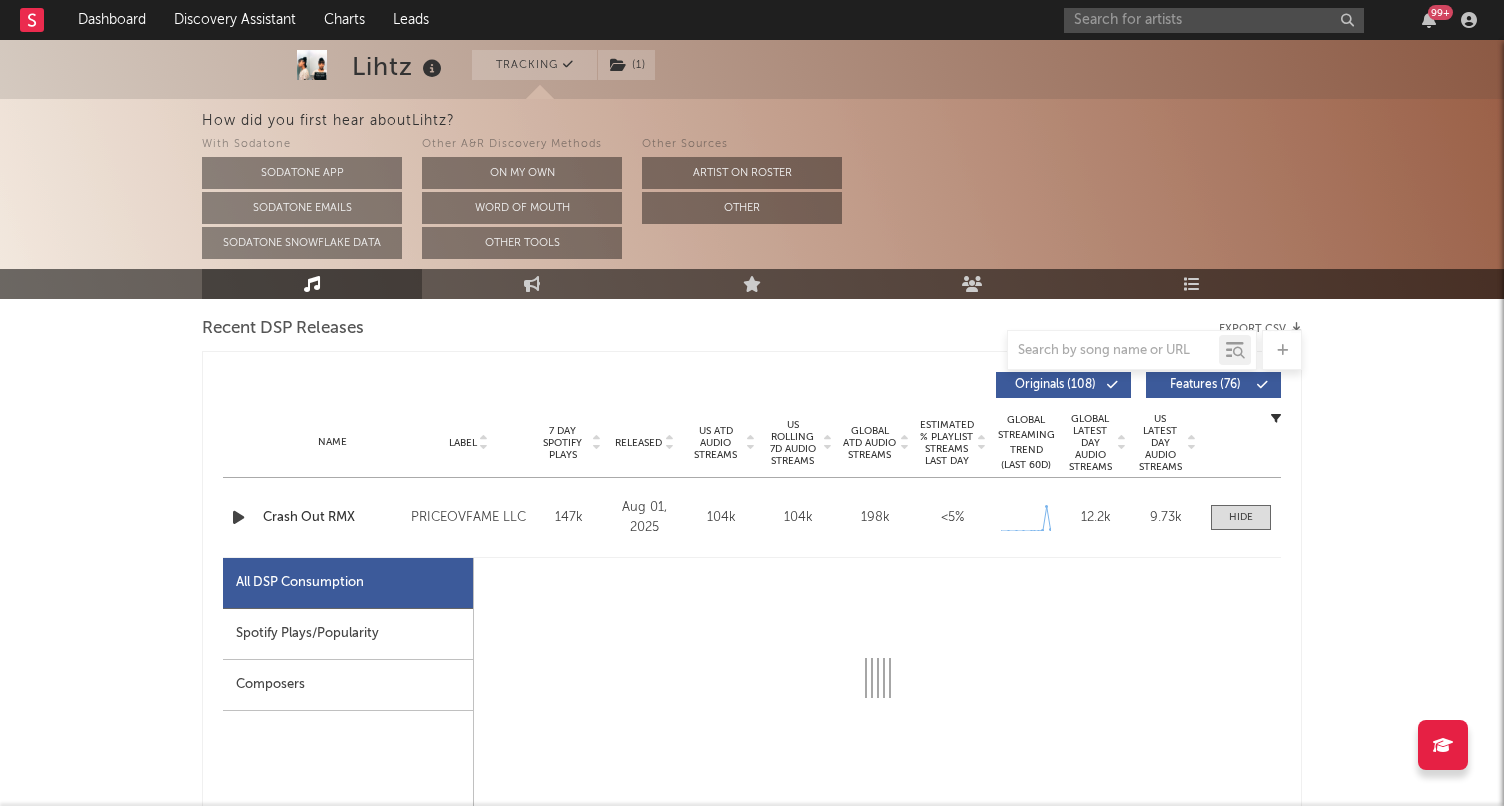 select on "1w" 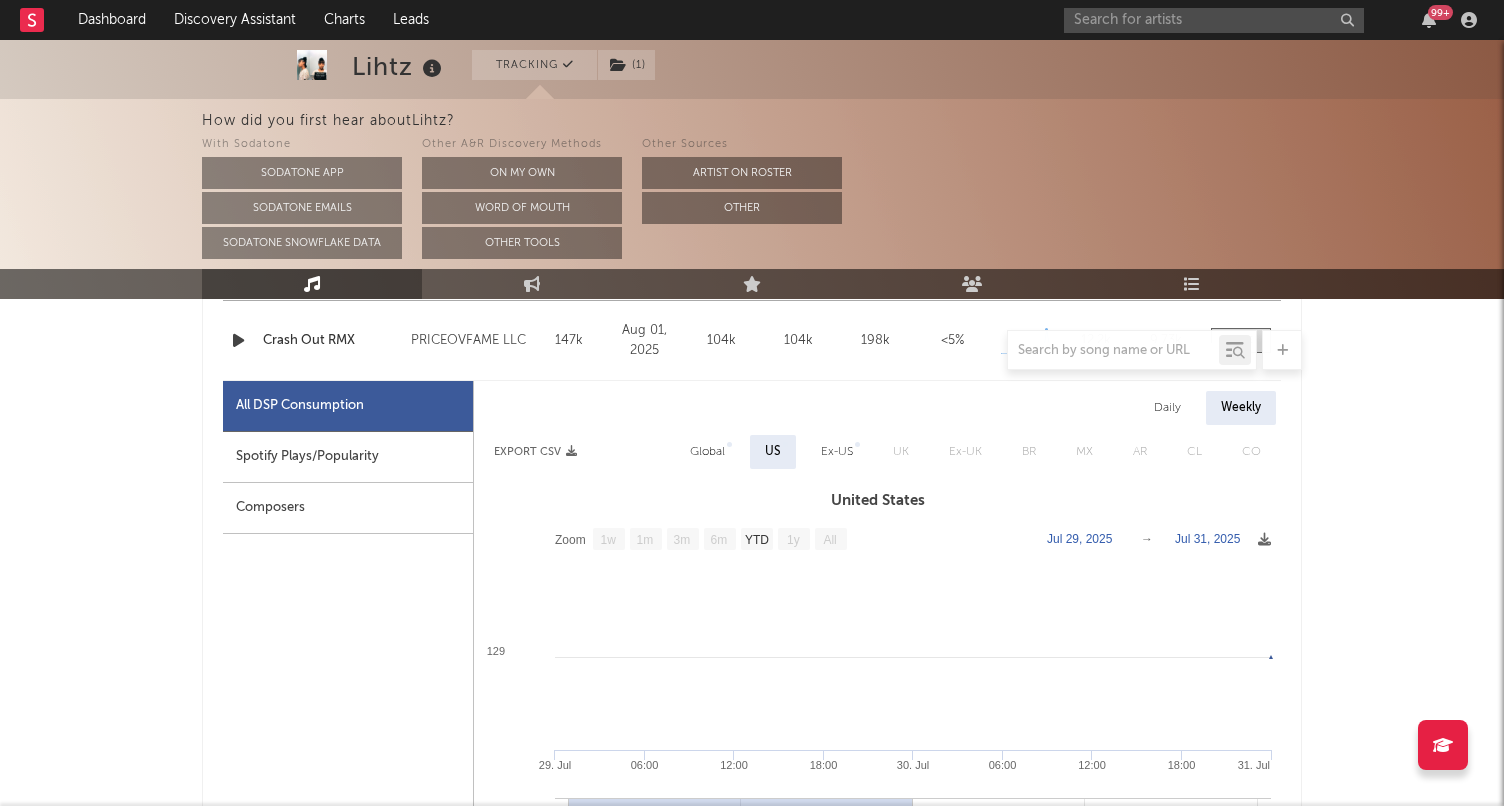 scroll, scrollTop: 876, scrollLeft: 0, axis: vertical 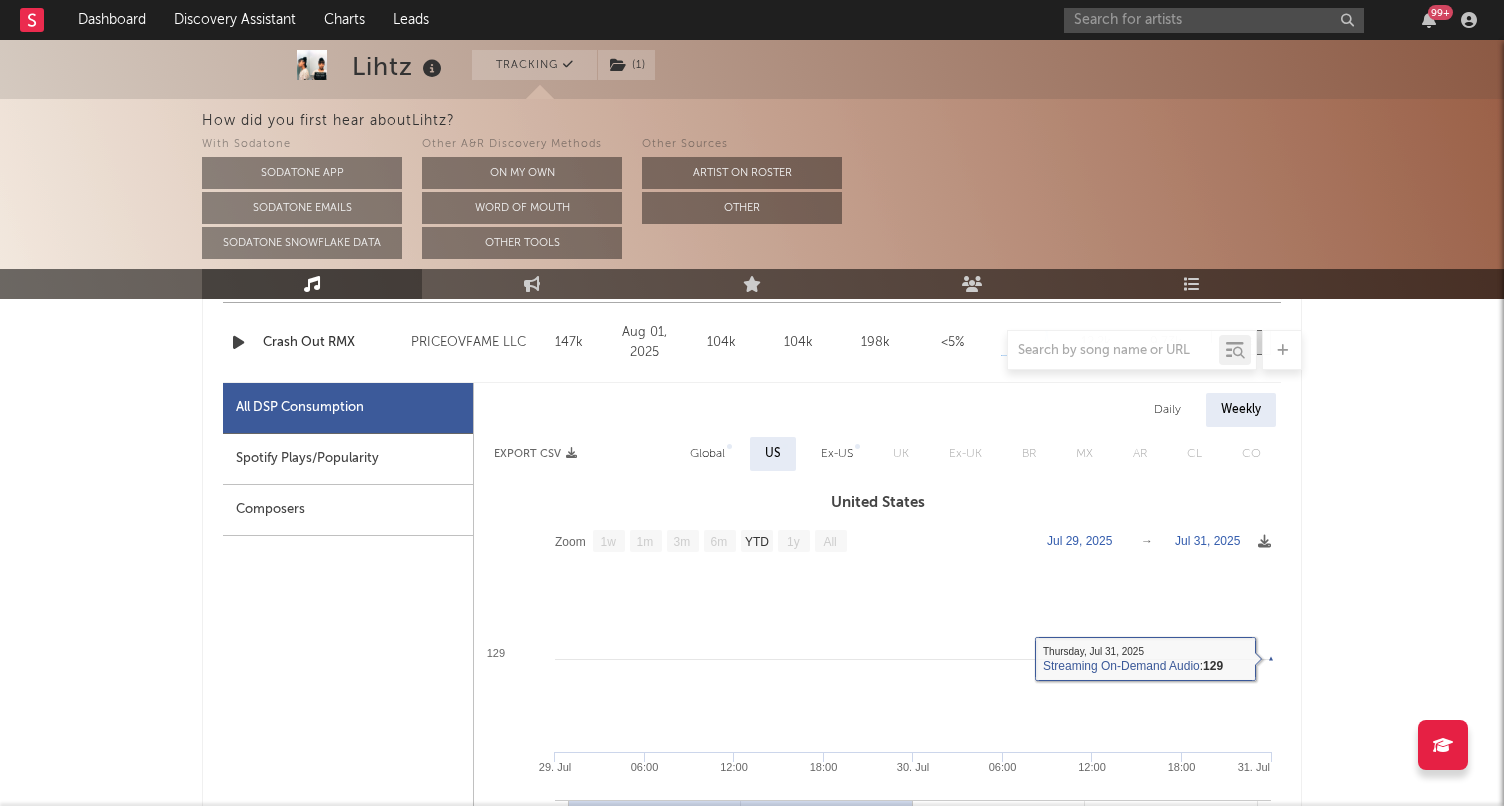 click on "Spotify Plays/Popularity" at bounding box center (348, 459) 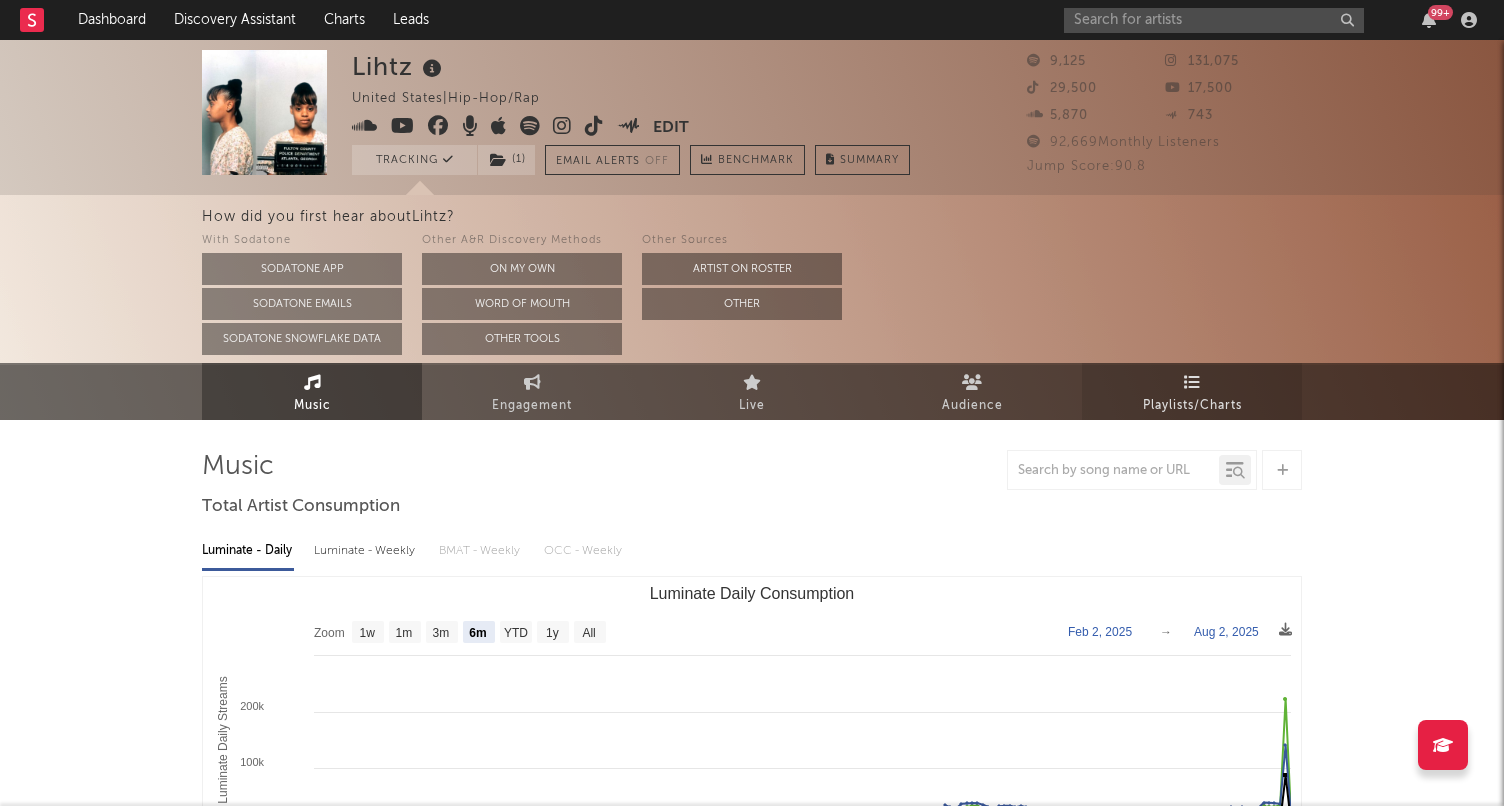 scroll, scrollTop: 0, scrollLeft: 0, axis: both 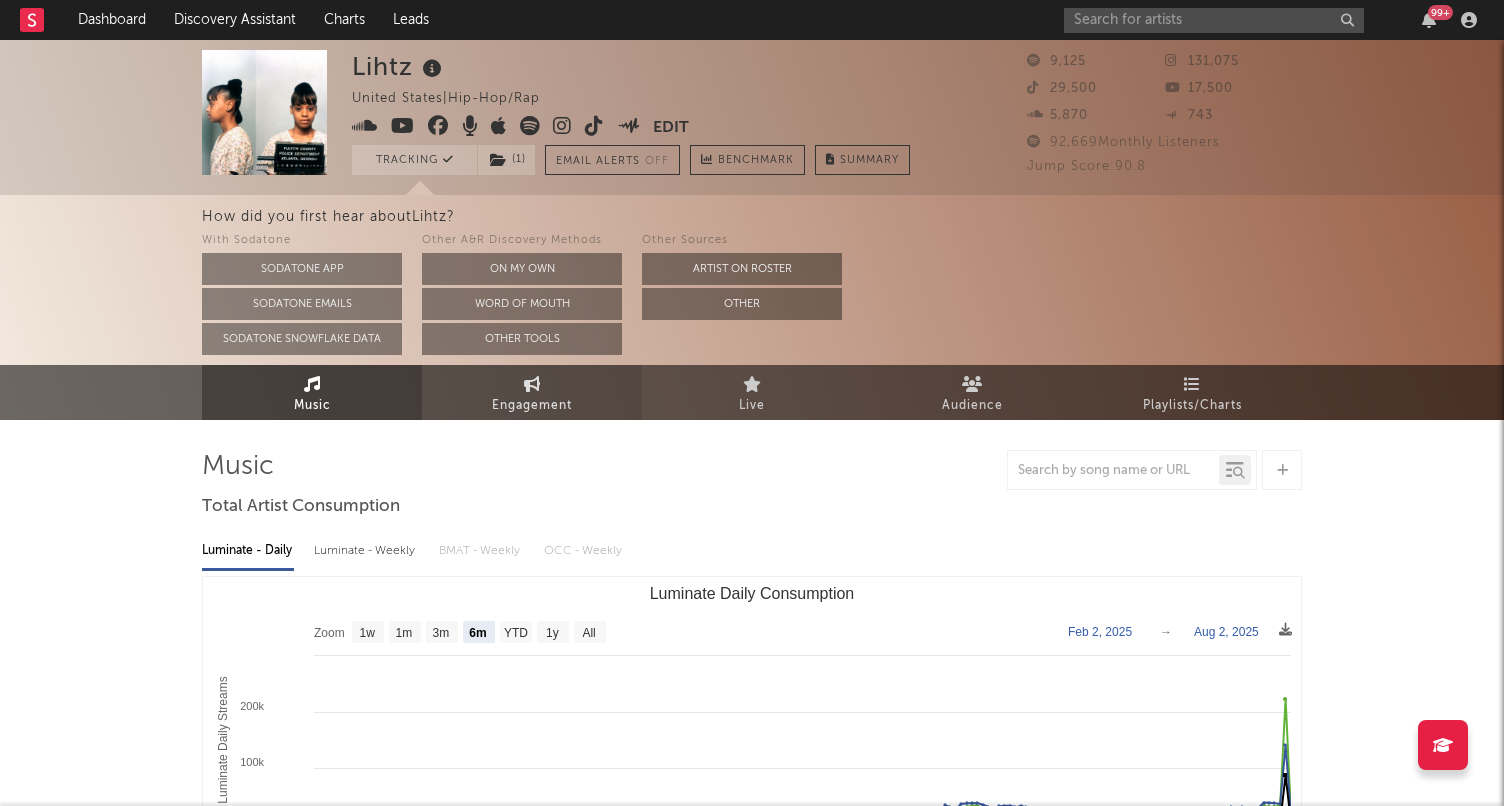 click at bounding box center (532, 384) 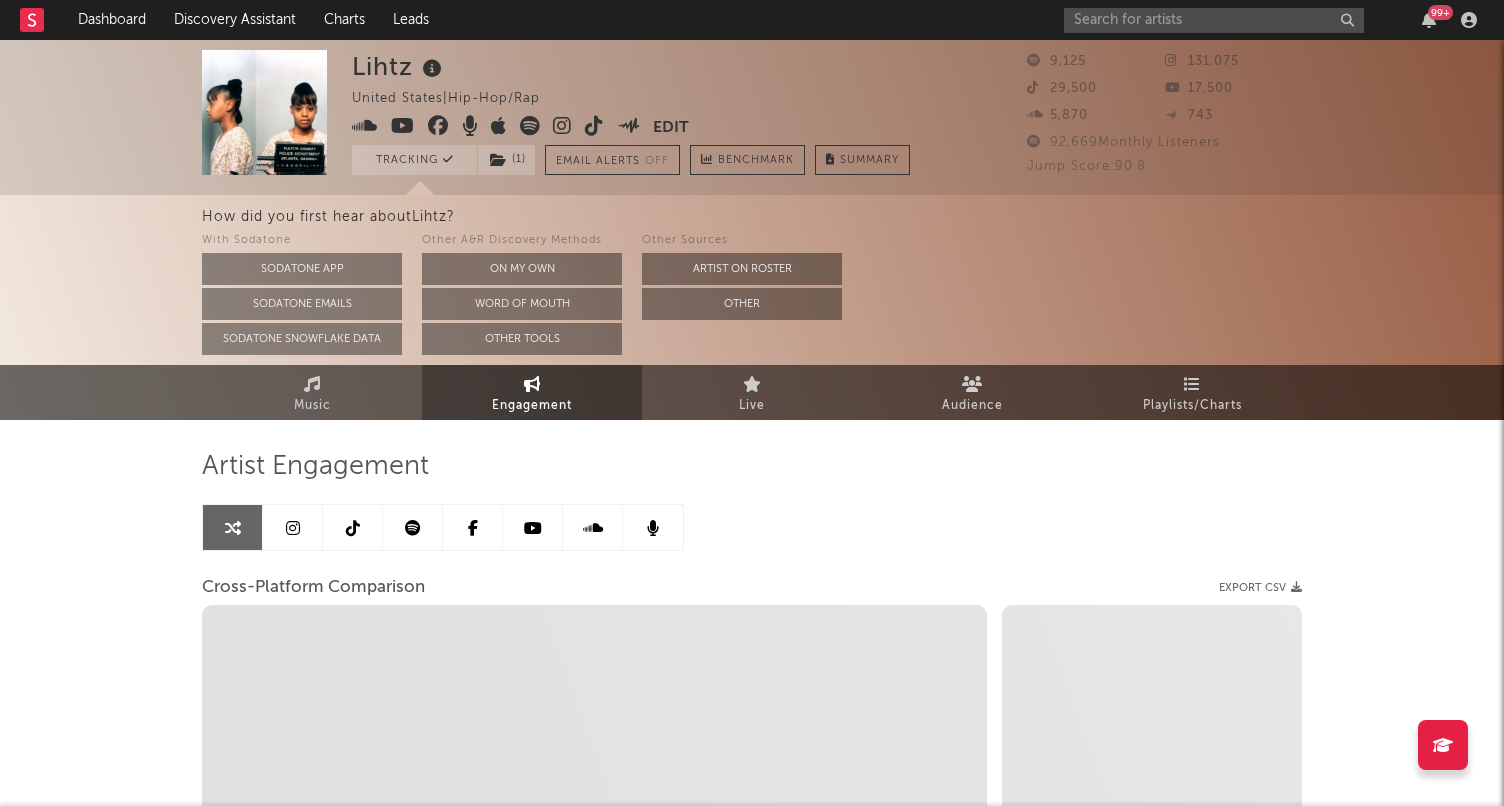 select on "1w" 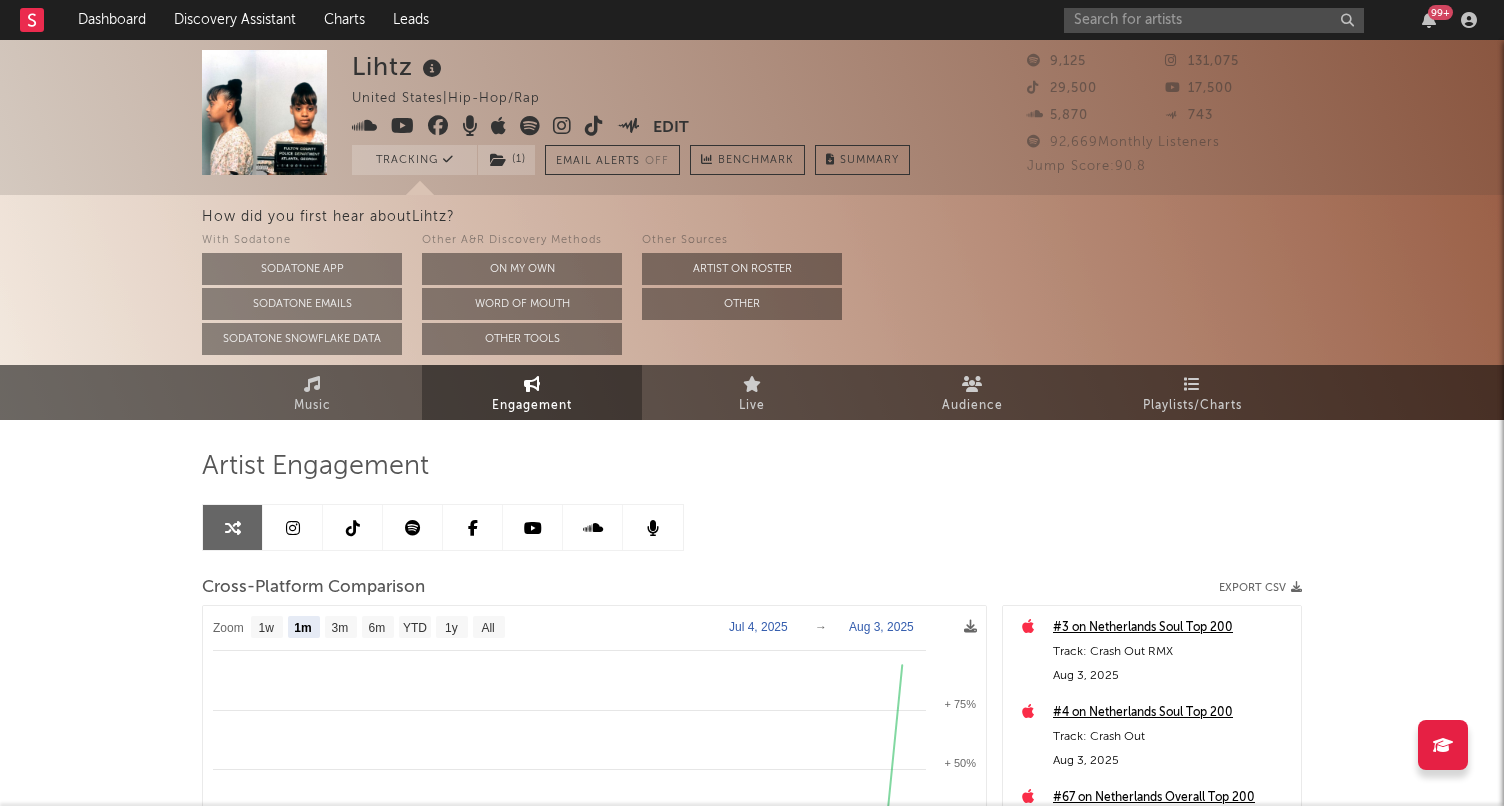 click at bounding box center [532, 384] 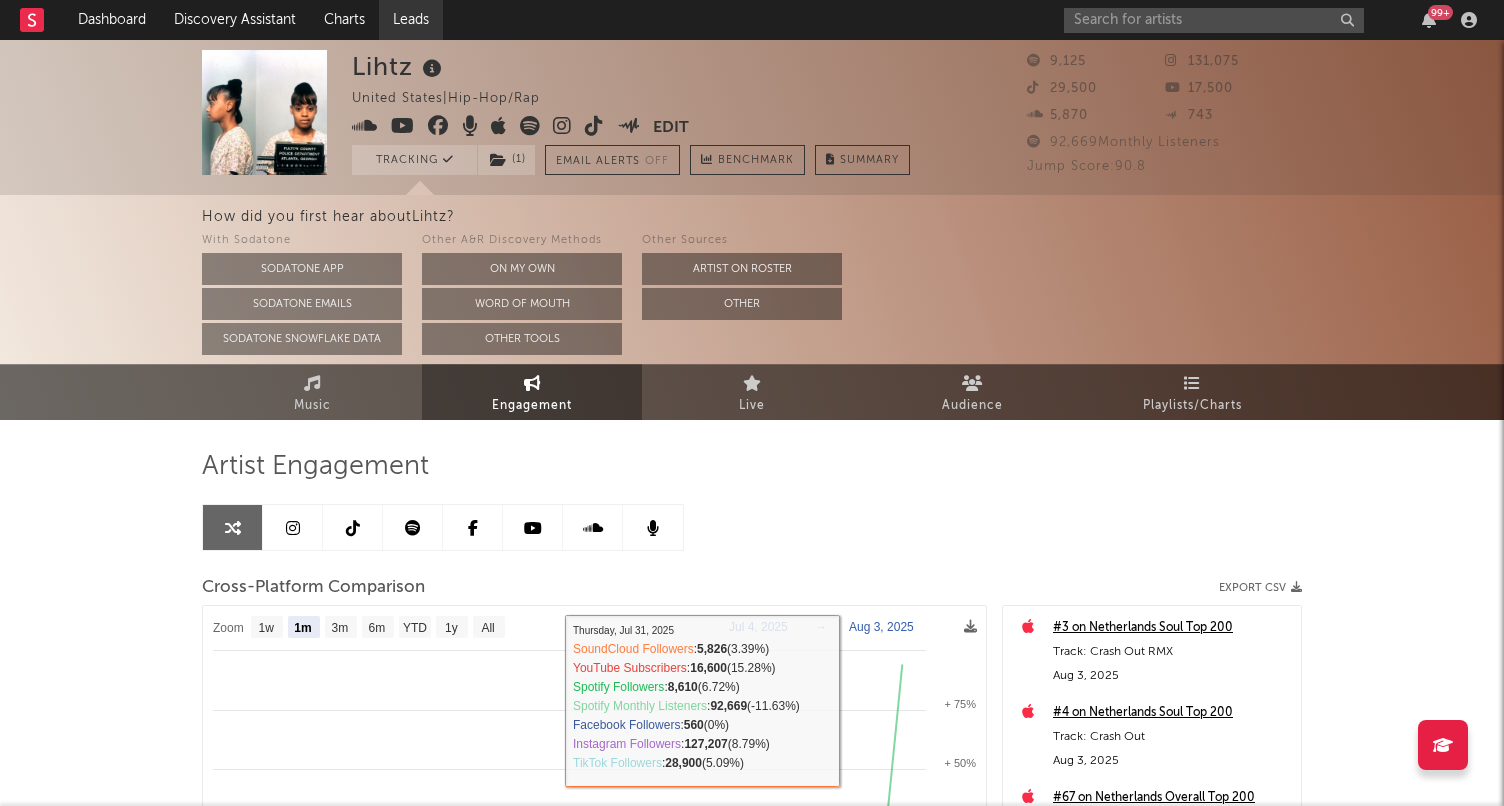 scroll, scrollTop: 0, scrollLeft: 0, axis: both 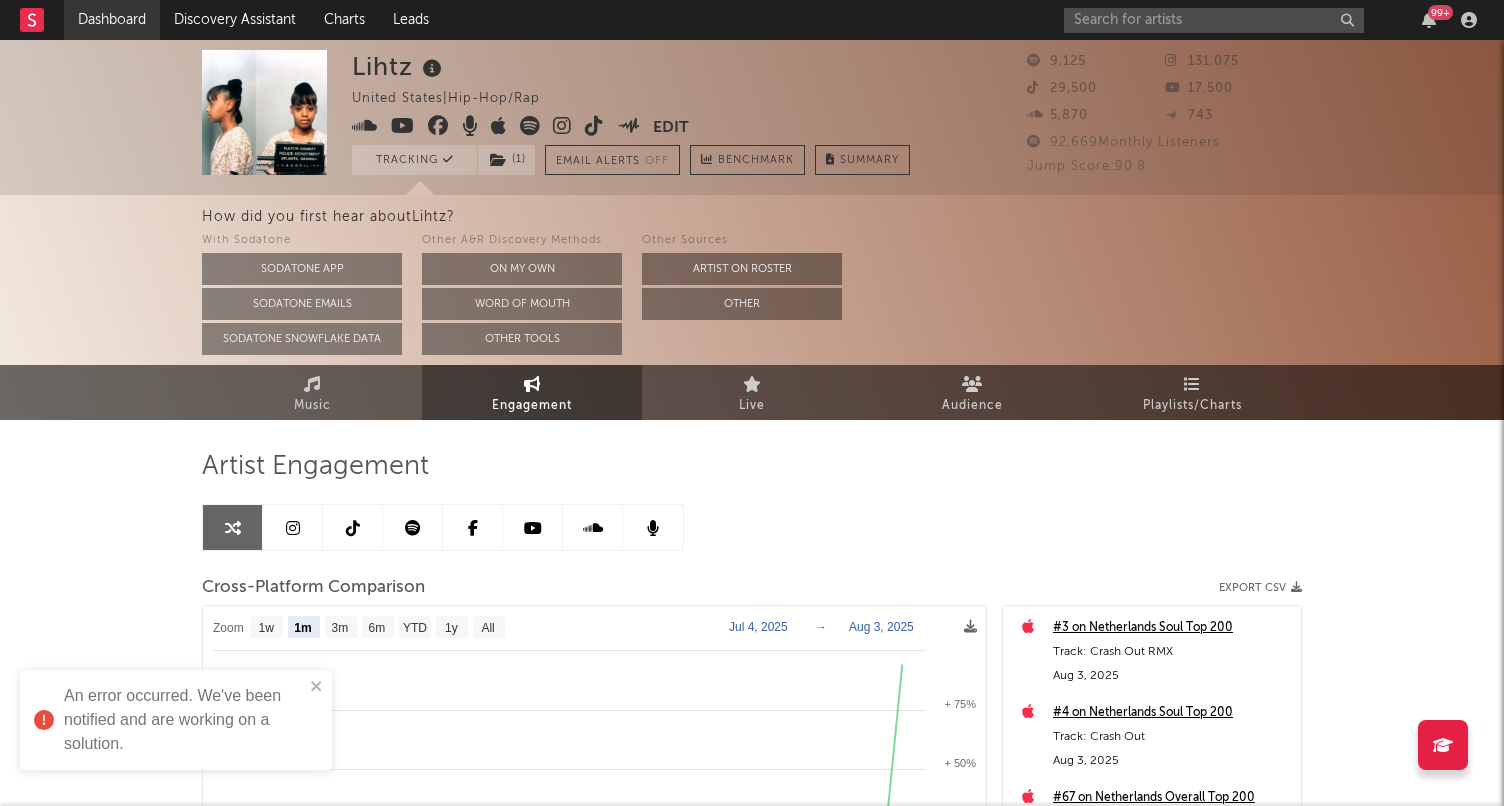 click on "Dashboard" at bounding box center [112, 20] 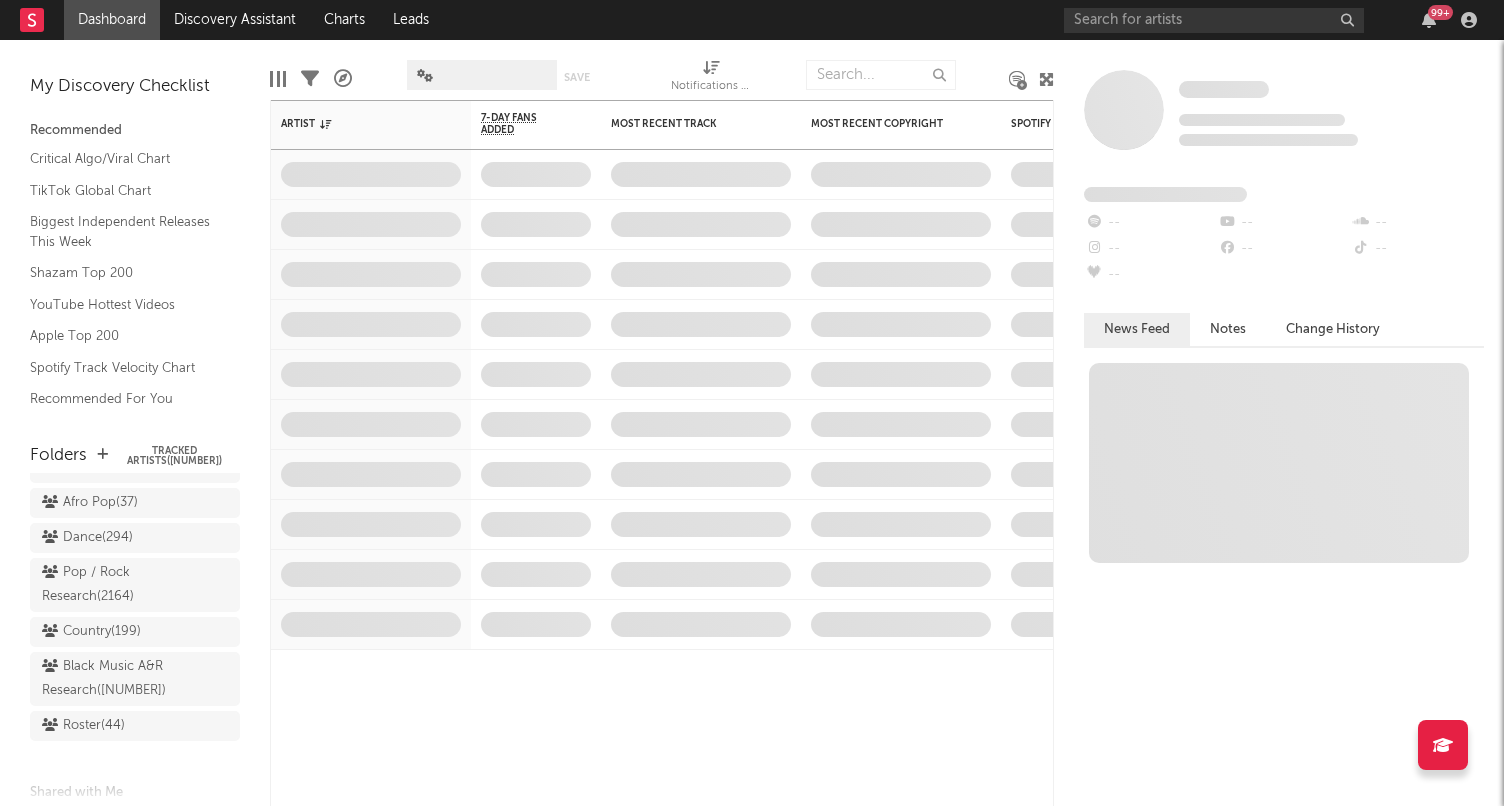 scroll, scrollTop: 238, scrollLeft: 0, axis: vertical 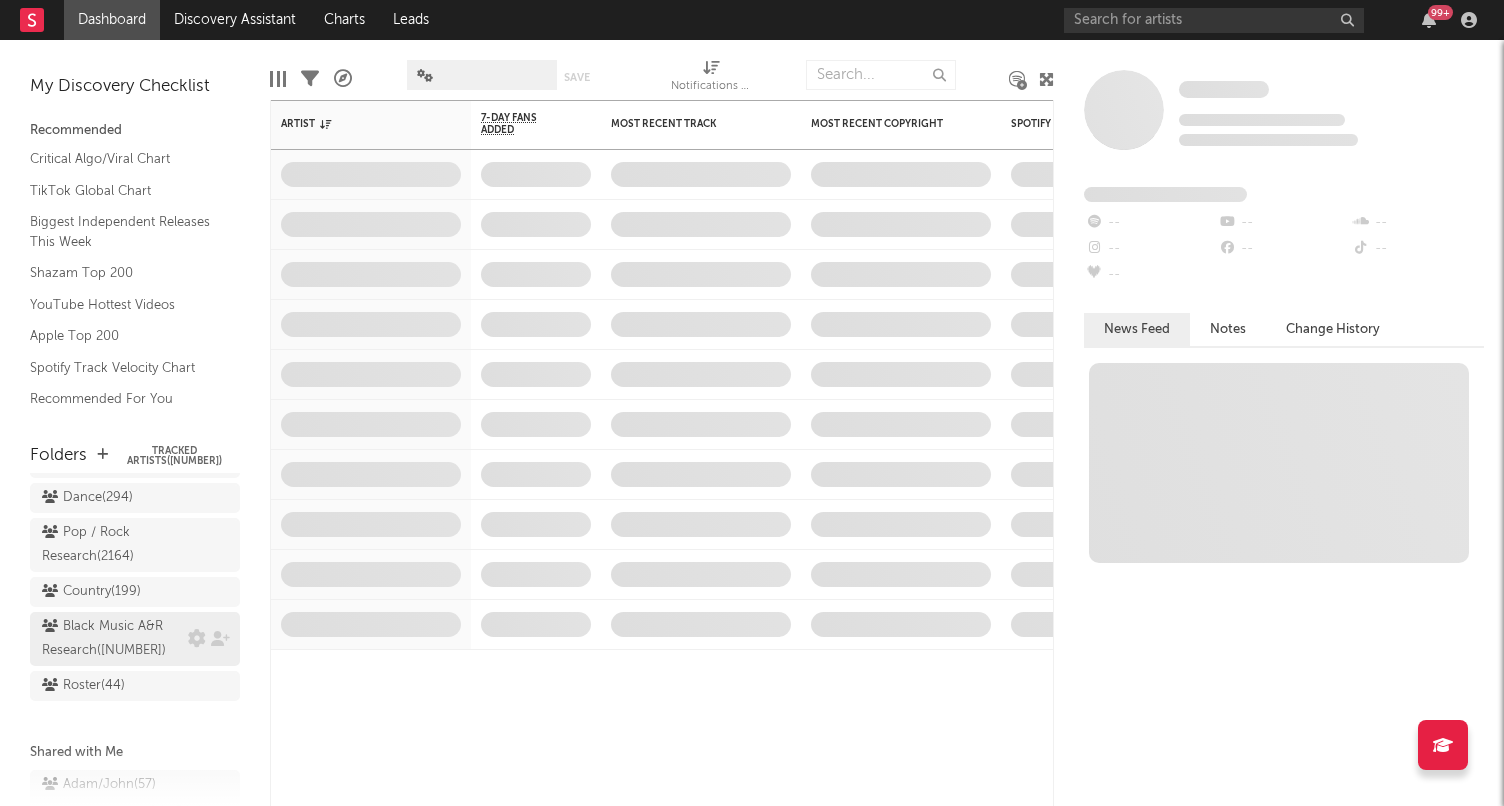 click on "[BRAND] [BRAND] Research ( [NUMBER] )" at bounding box center (112, 639) 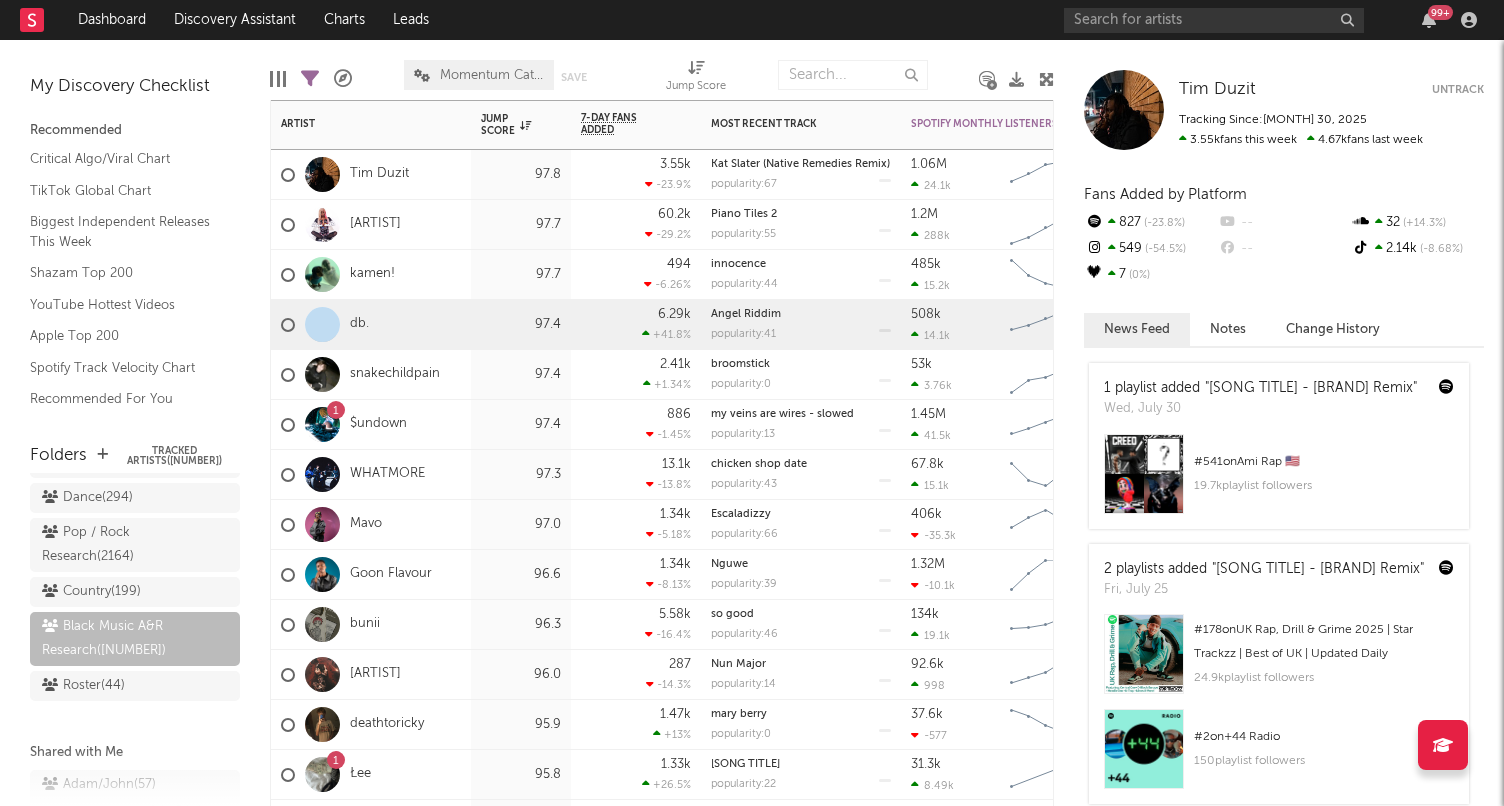 click on "db." at bounding box center (371, 325) 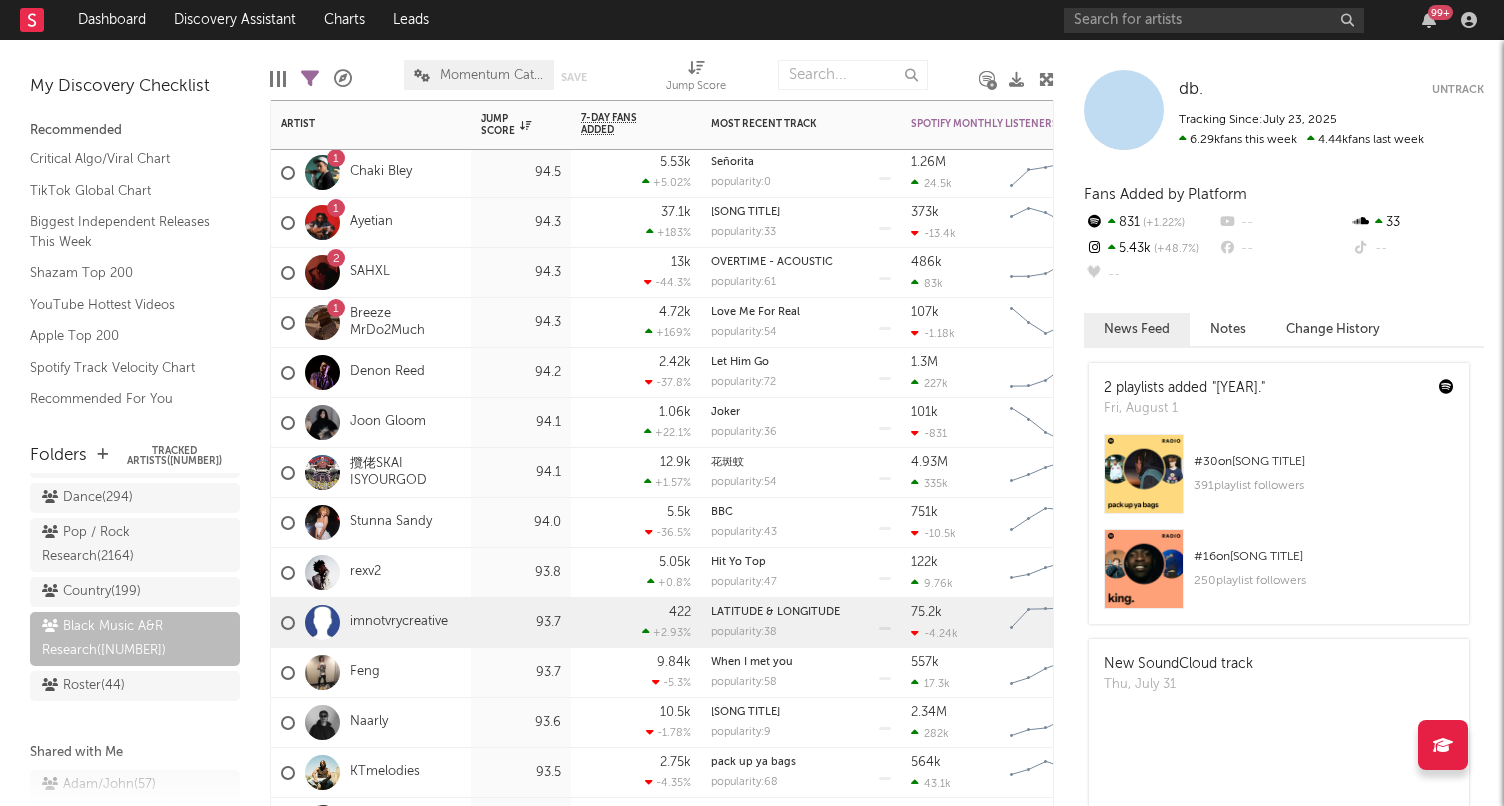 click on "imnotvrycreative" at bounding box center [371, 623] 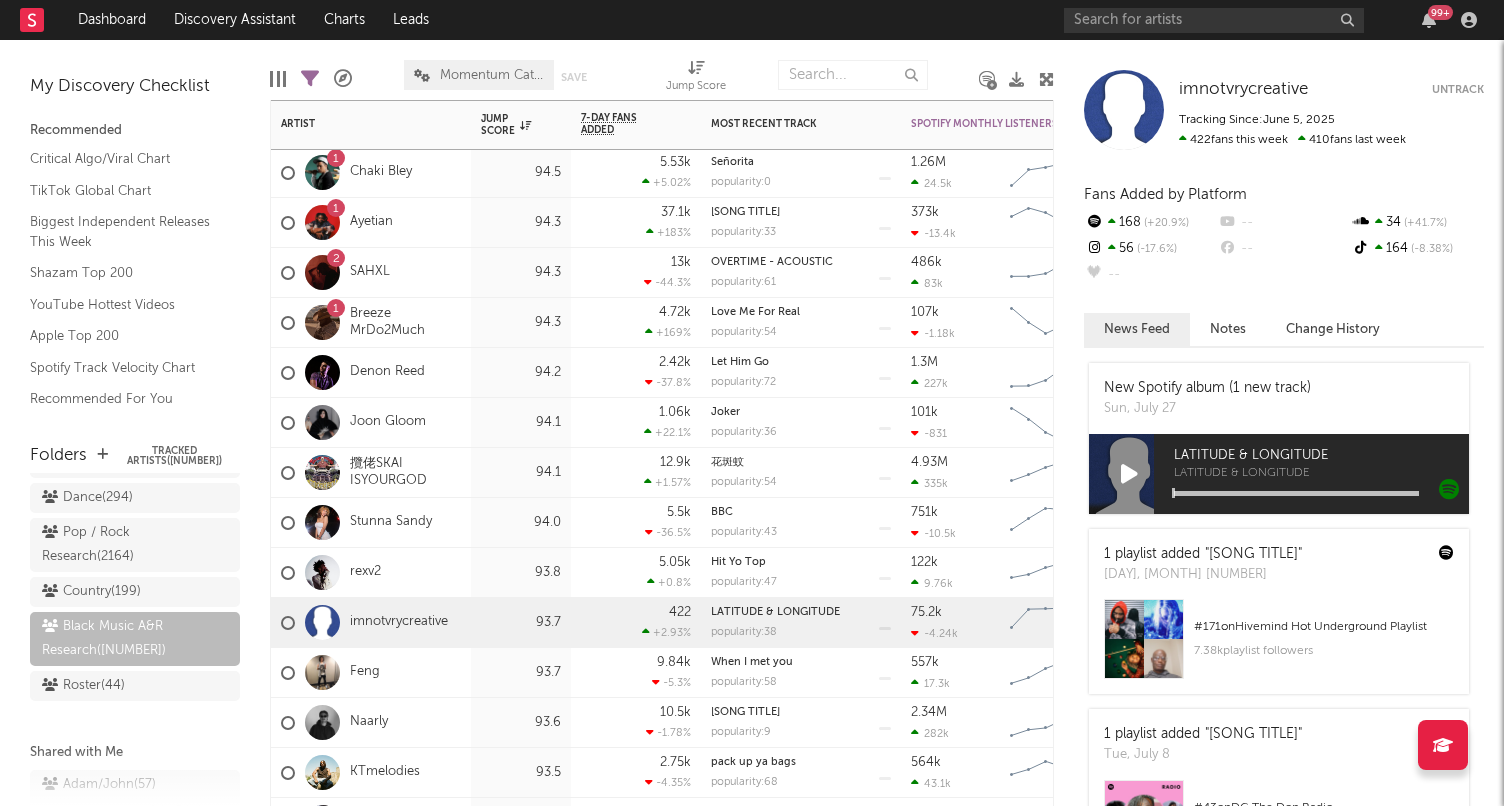 click on "Feng" at bounding box center [371, 673] 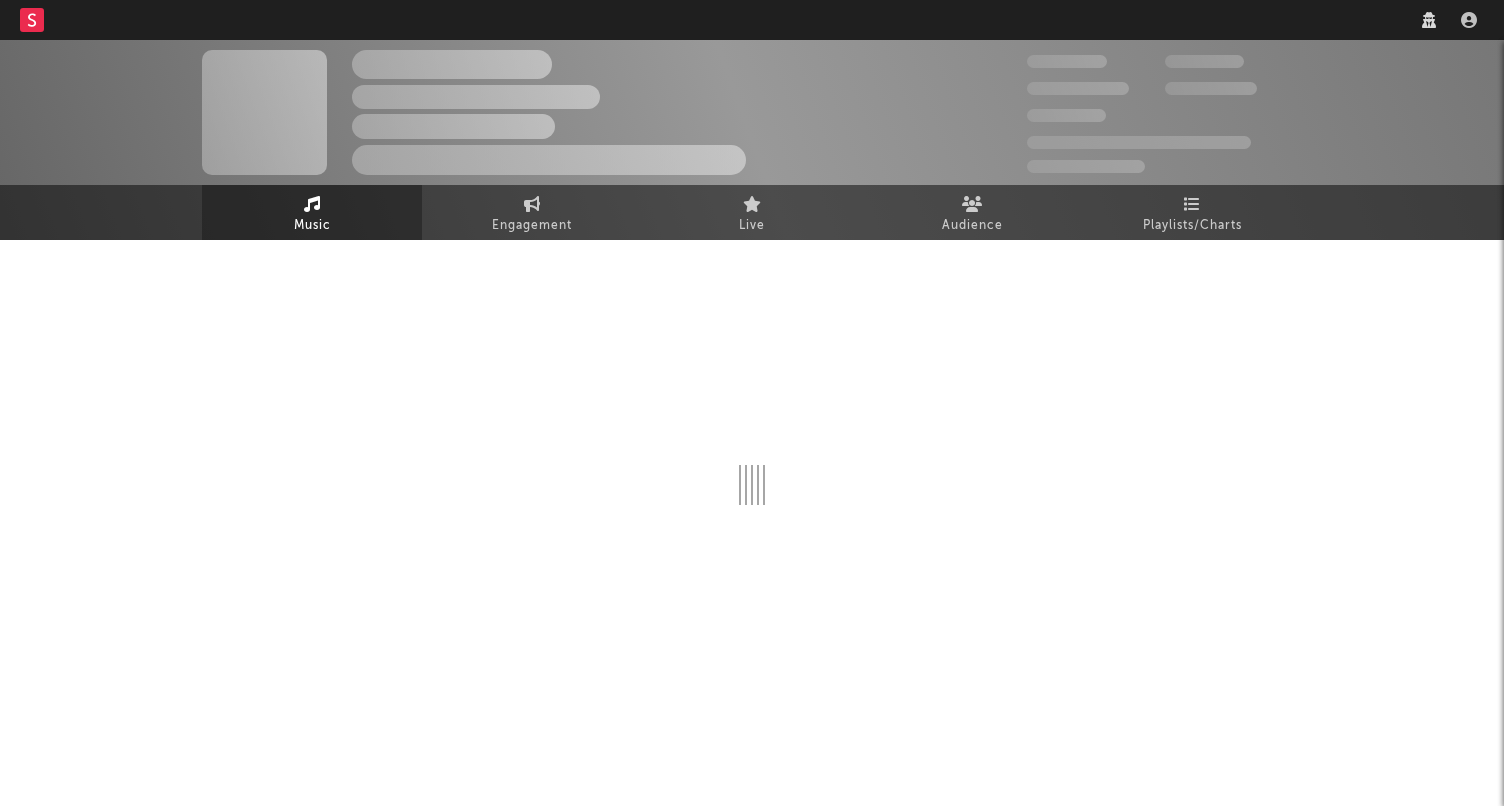 scroll, scrollTop: 0, scrollLeft: 0, axis: both 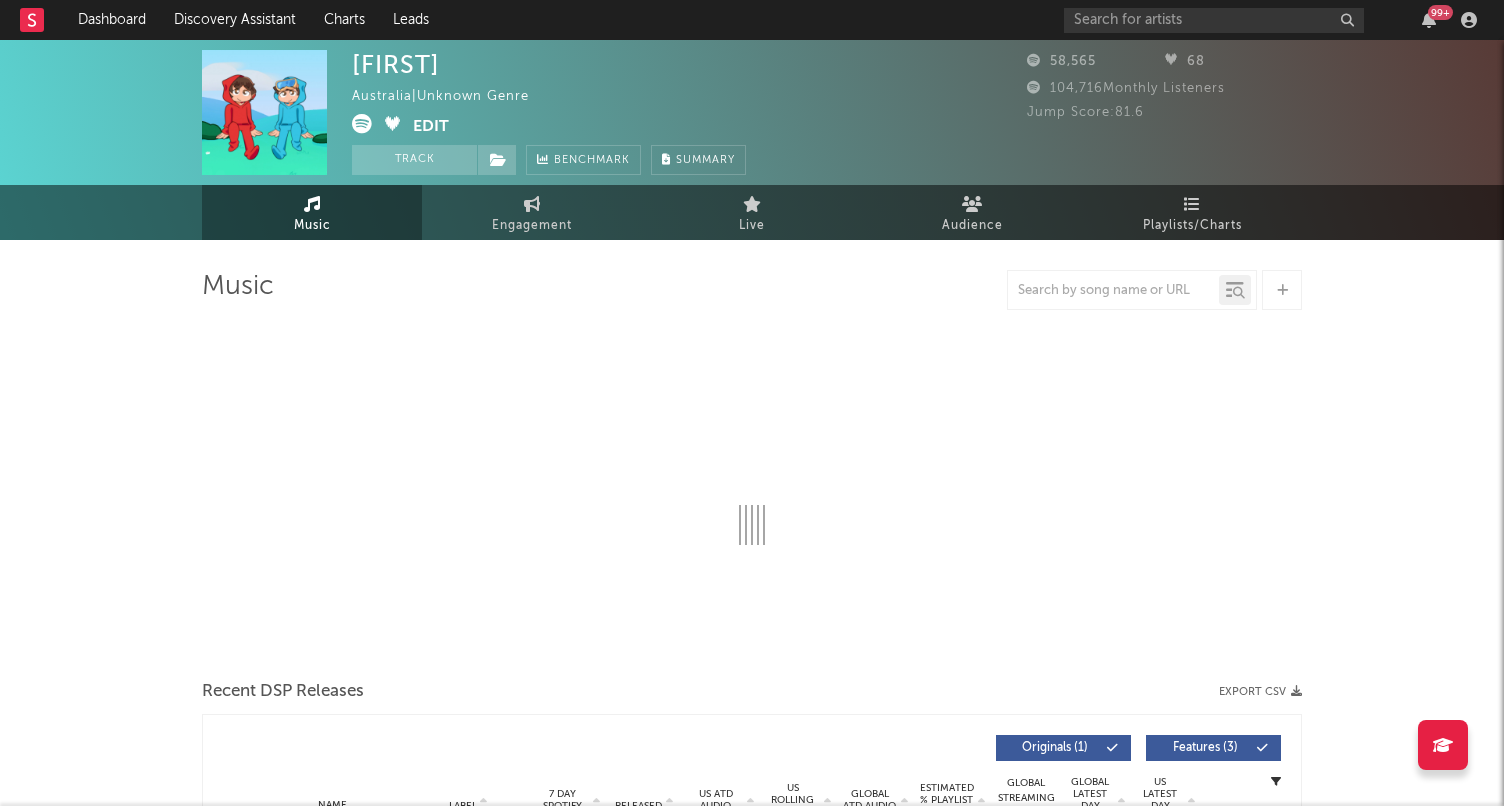 select on "6m" 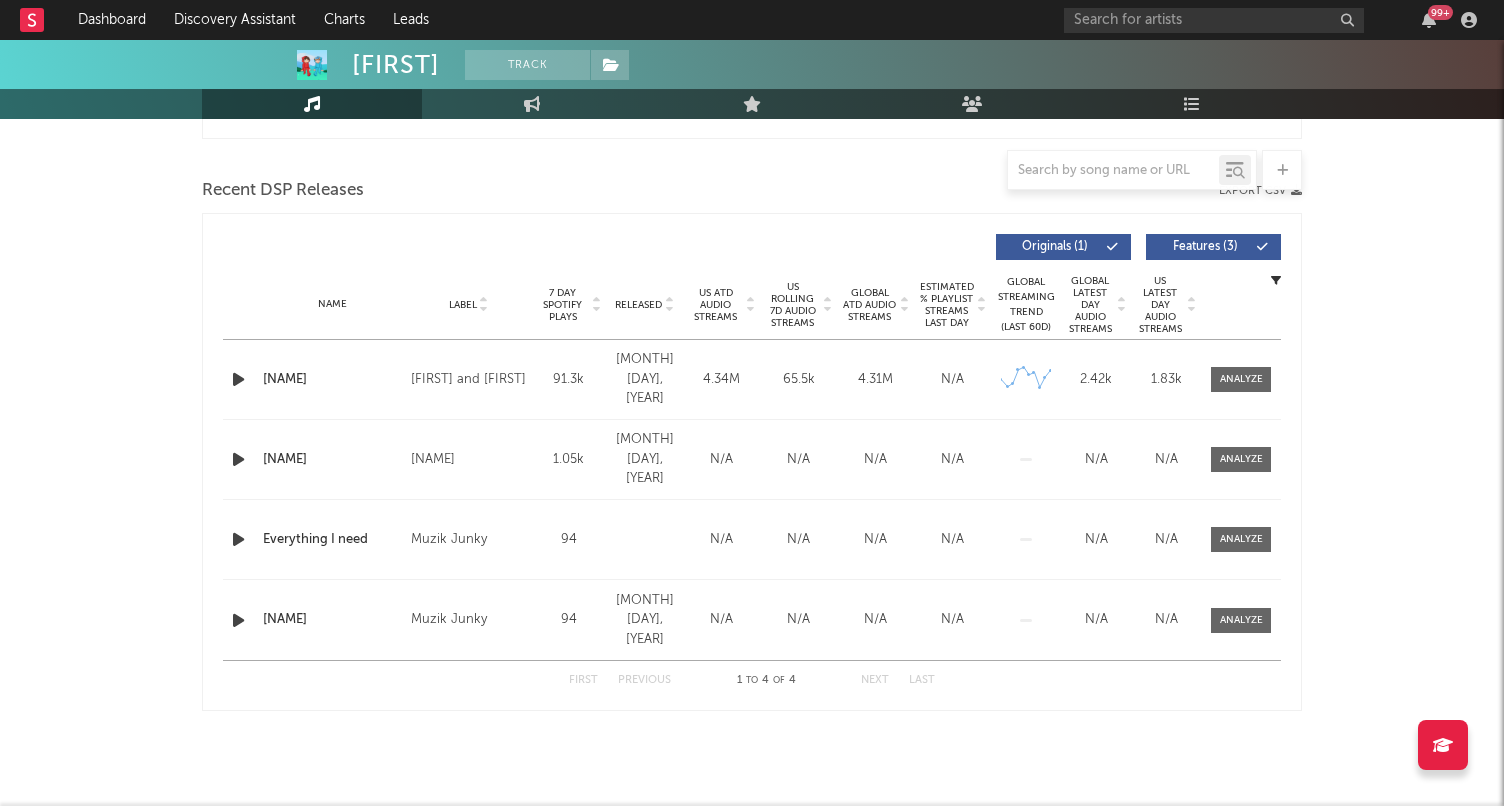 scroll, scrollTop: 659, scrollLeft: 0, axis: vertical 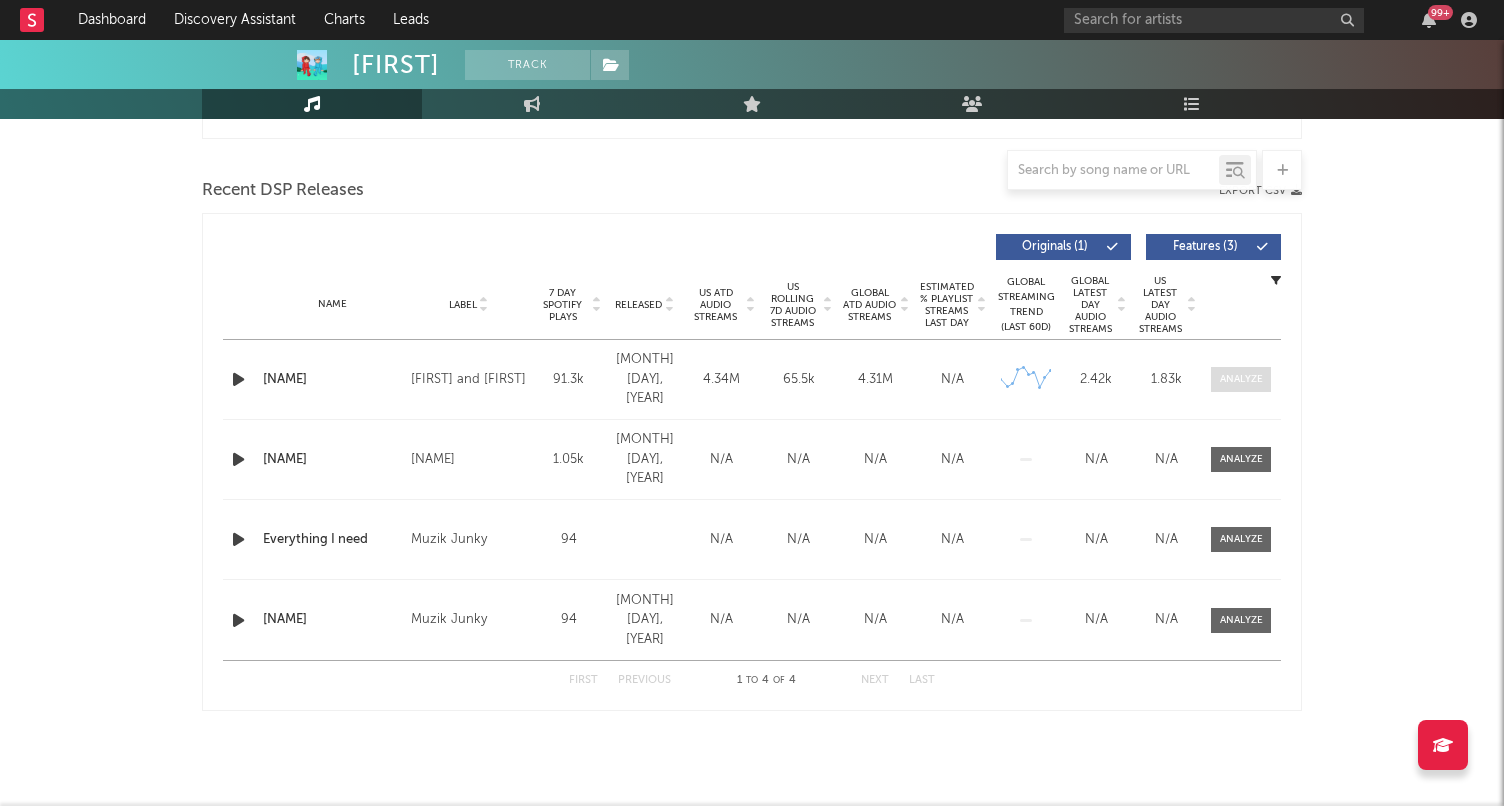 click at bounding box center [1241, 379] 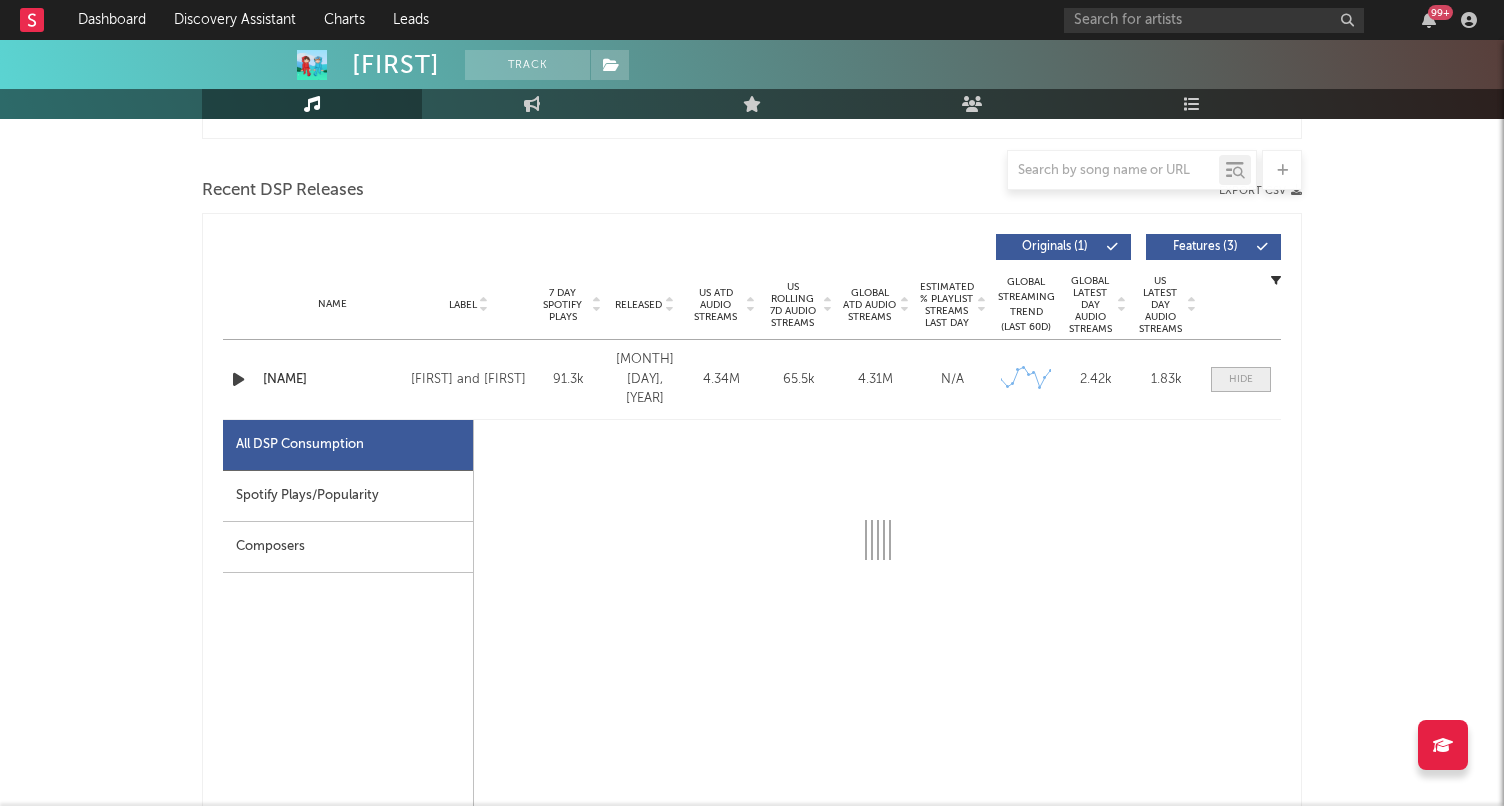 select on "6m" 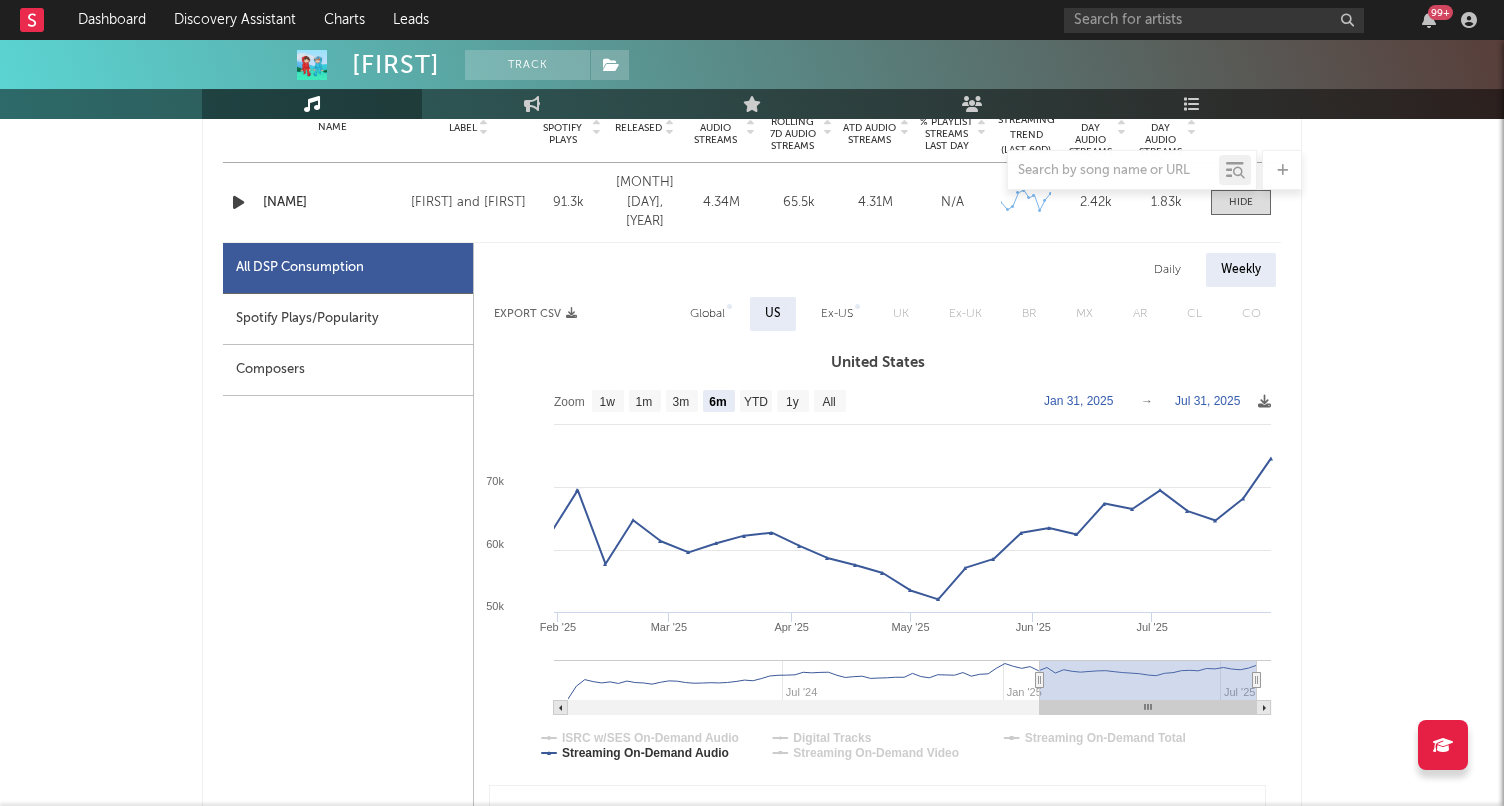 scroll, scrollTop: 778, scrollLeft: 0, axis: vertical 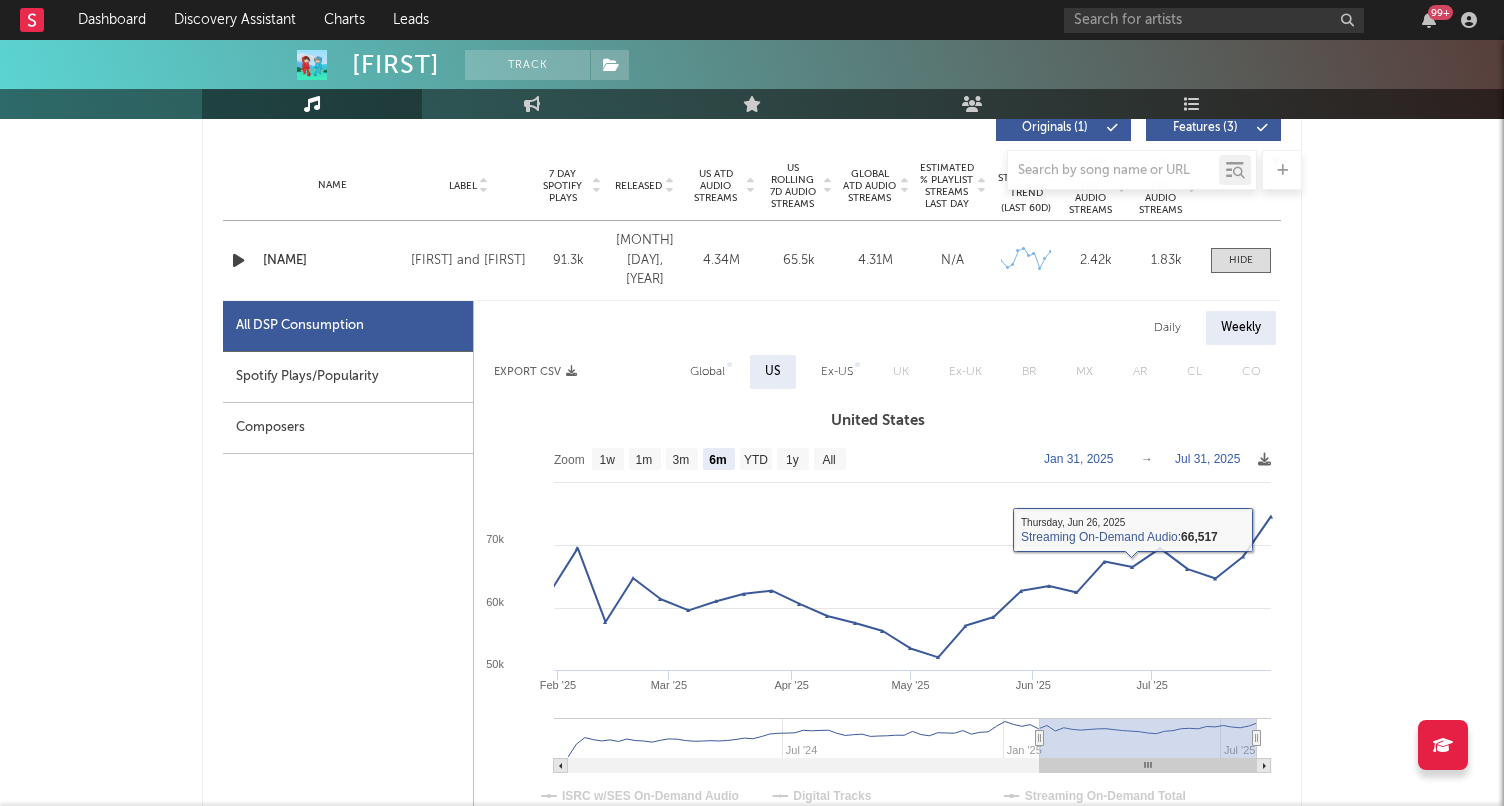click on "Daily" at bounding box center [1167, 328] 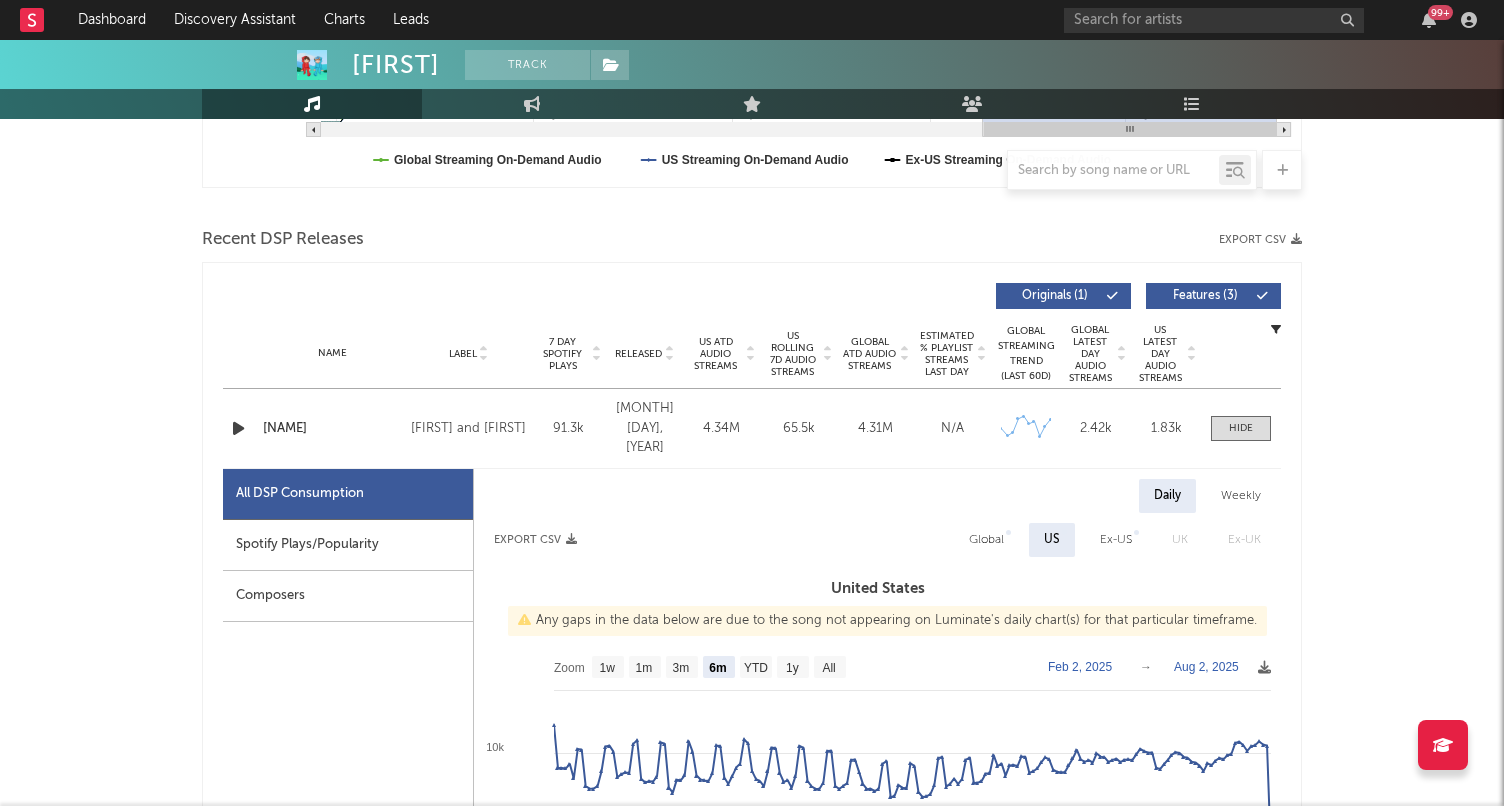 scroll, scrollTop: 585, scrollLeft: 0, axis: vertical 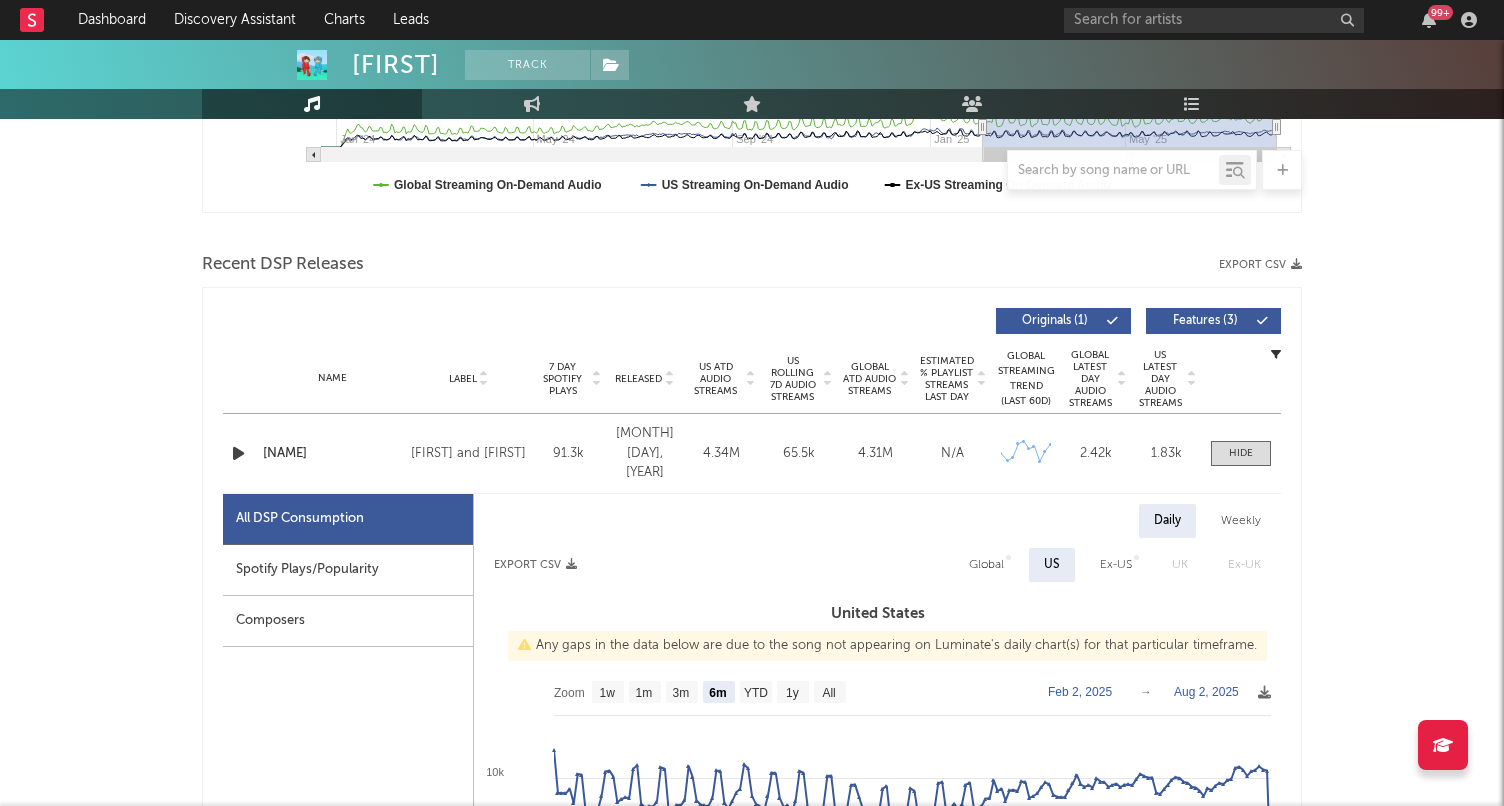 click on "Spotify Plays/Popularity" at bounding box center (348, 570) 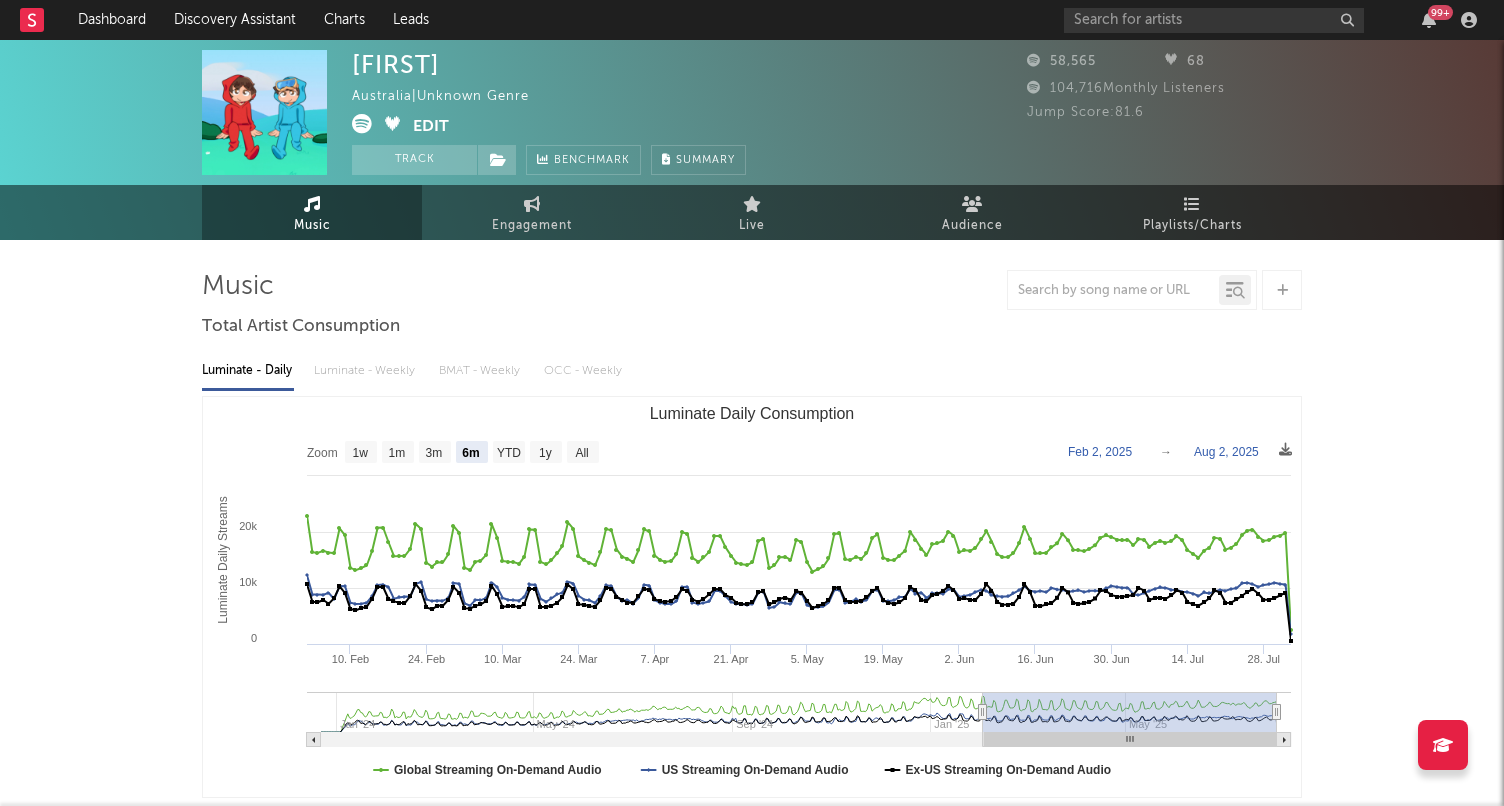 scroll, scrollTop: 0, scrollLeft: 0, axis: both 